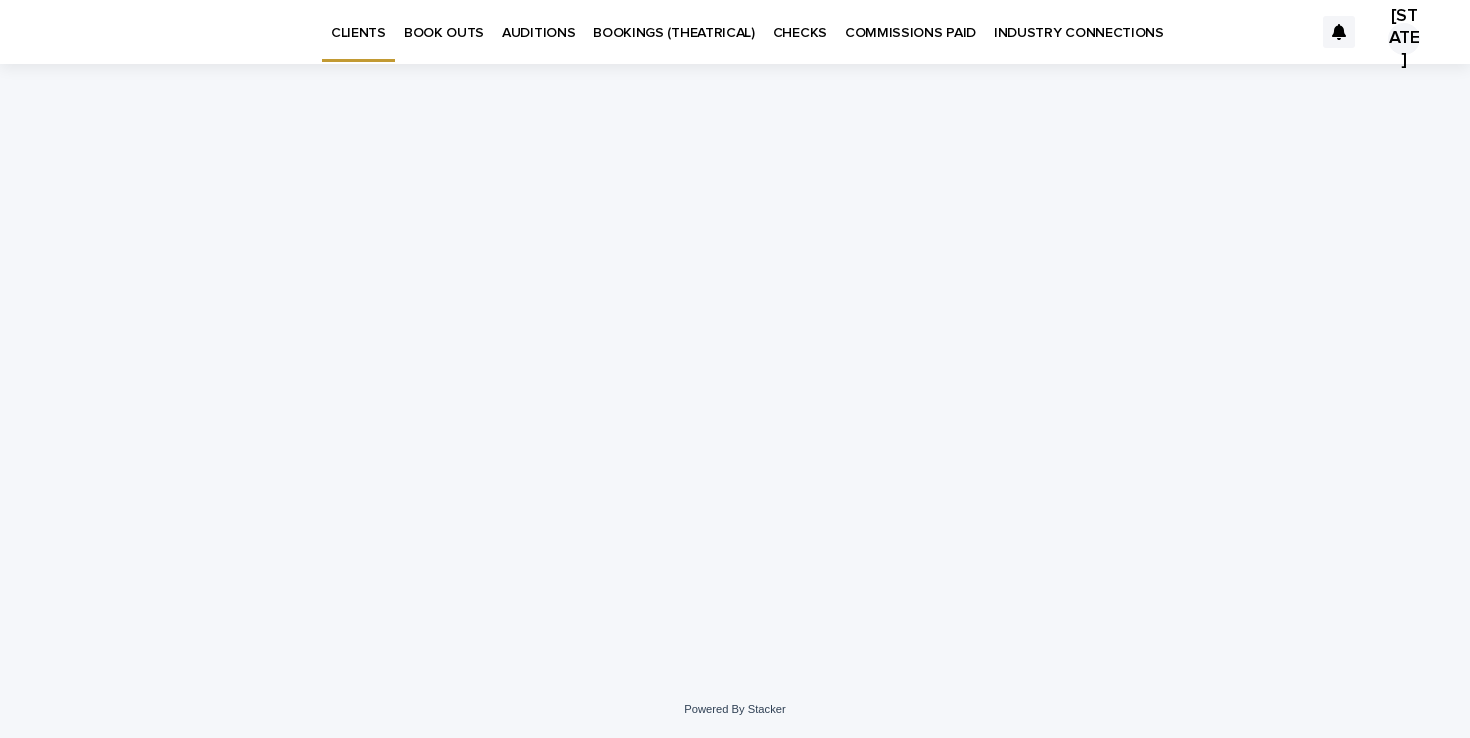 scroll, scrollTop: 0, scrollLeft: 0, axis: both 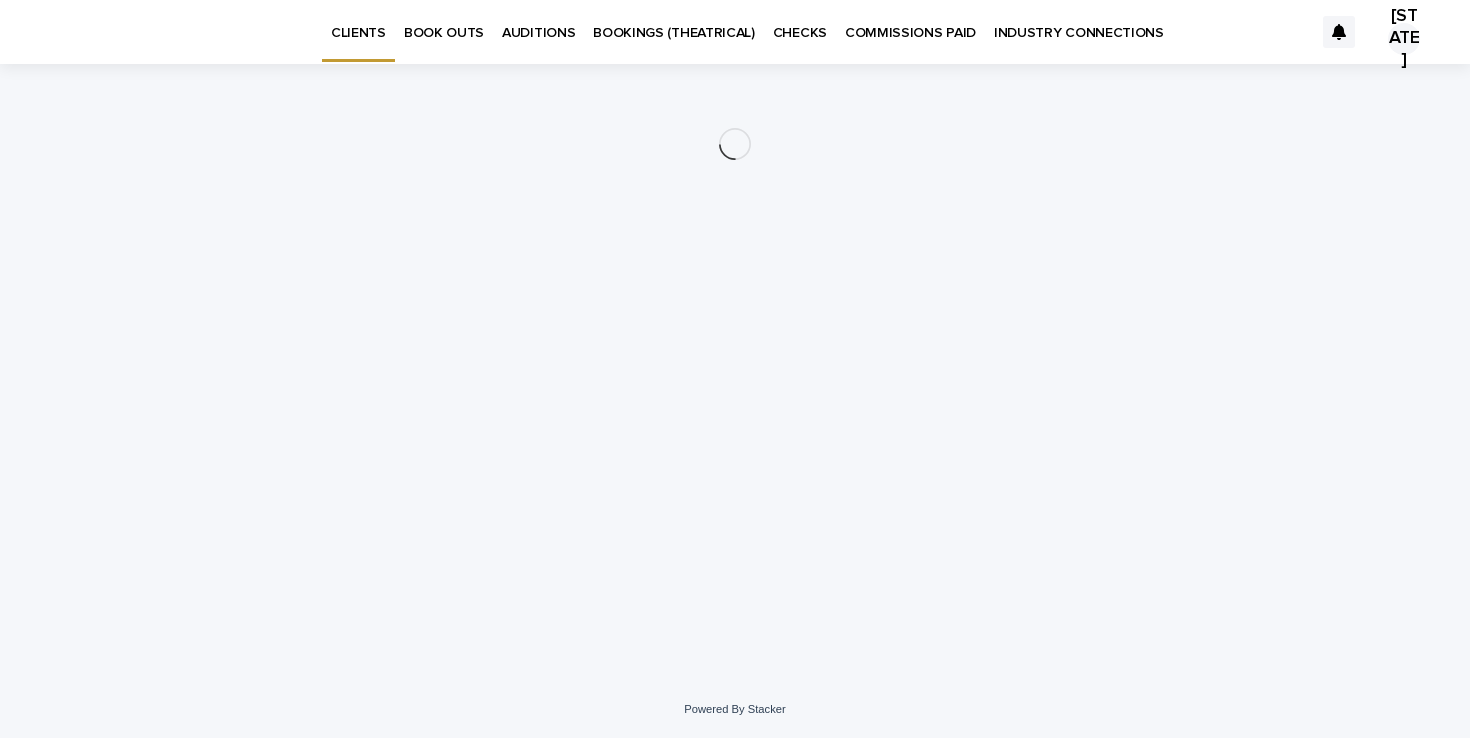 click on "BOOK OUTS" at bounding box center (444, 21) 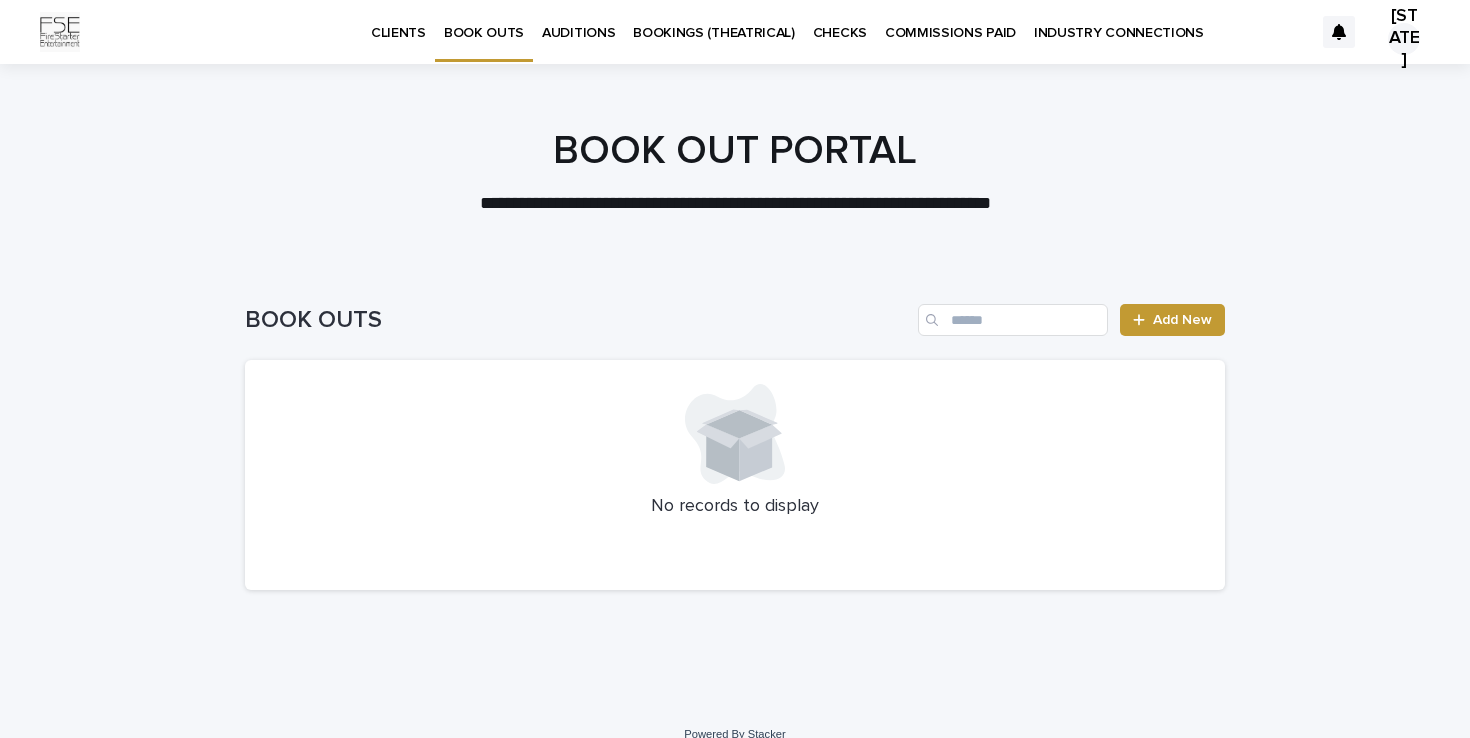 scroll, scrollTop: 24, scrollLeft: 0, axis: vertical 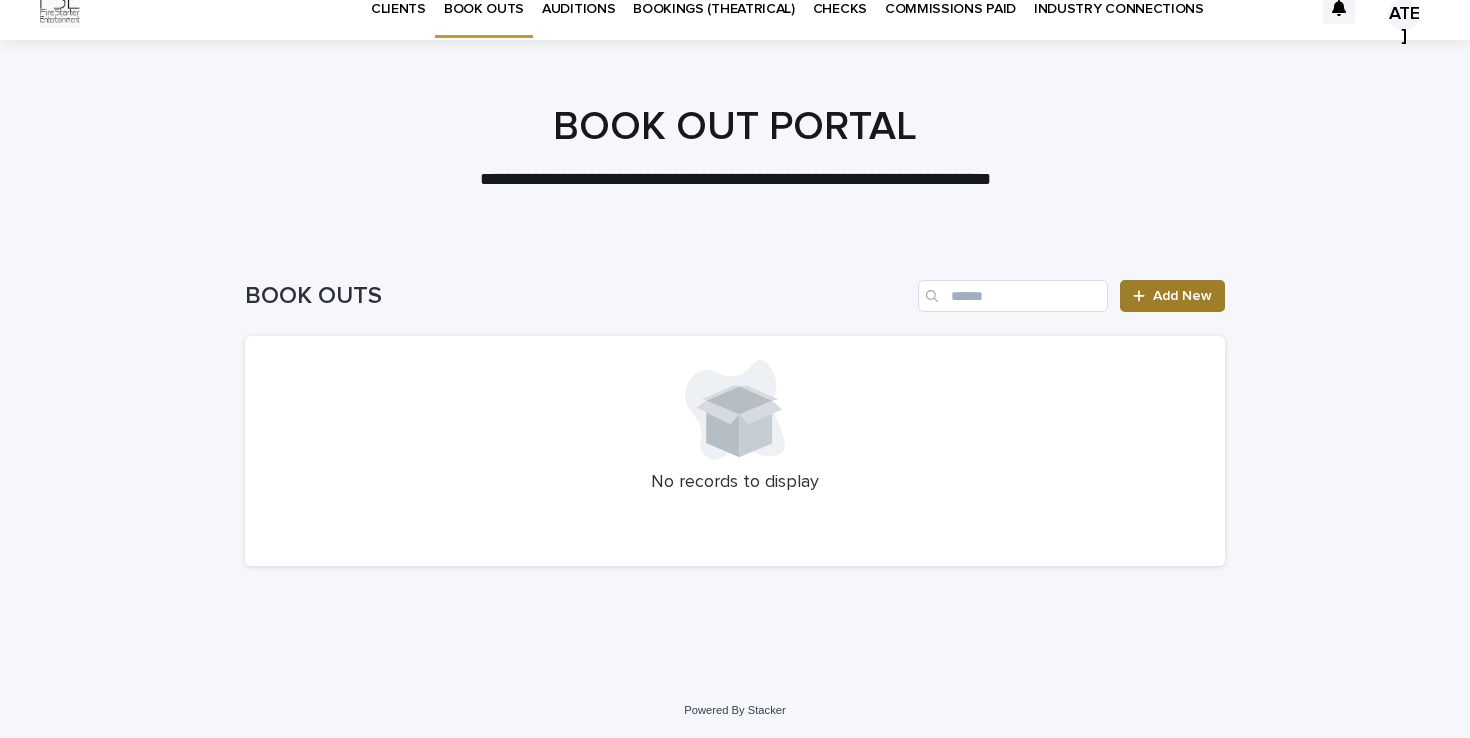 click on "Add New" at bounding box center [1172, 296] 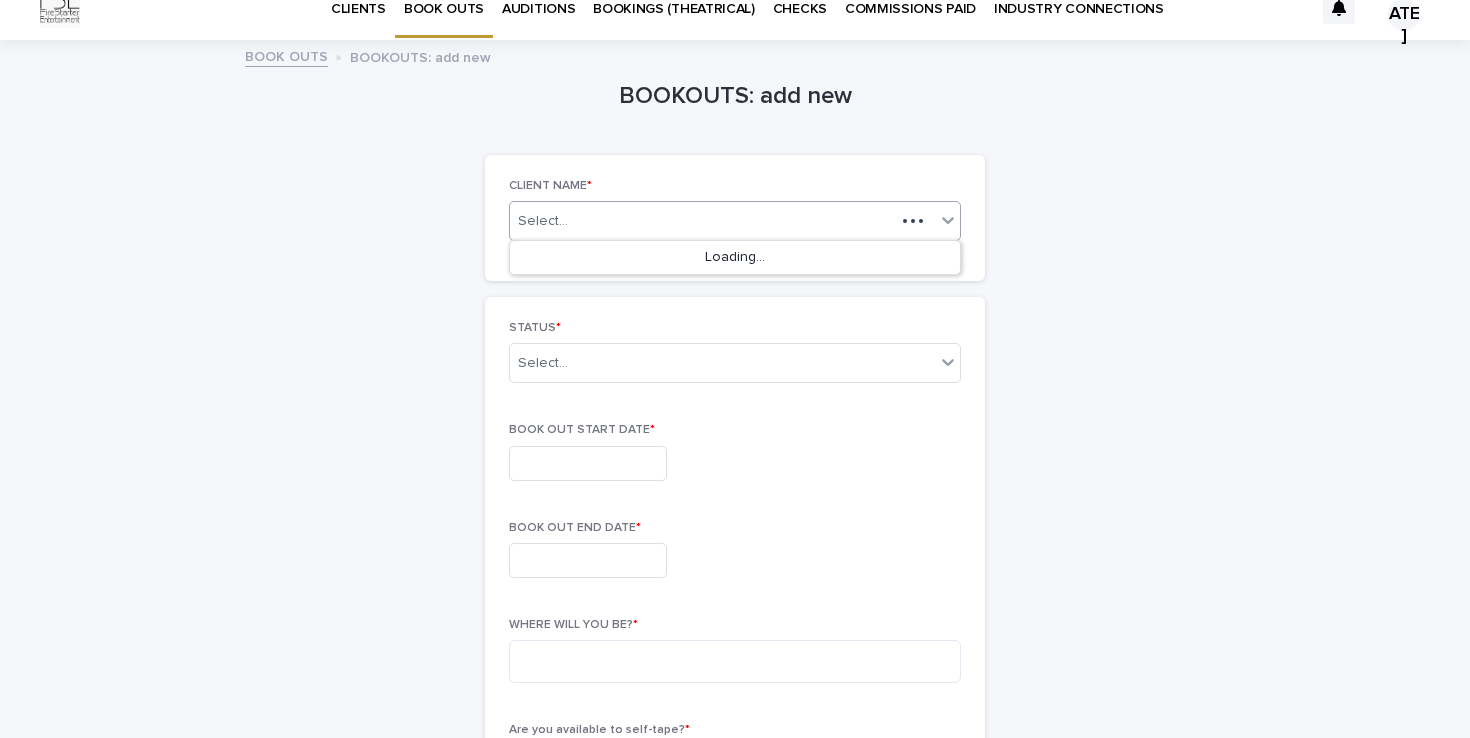 click on "Select..." at bounding box center (702, 221) 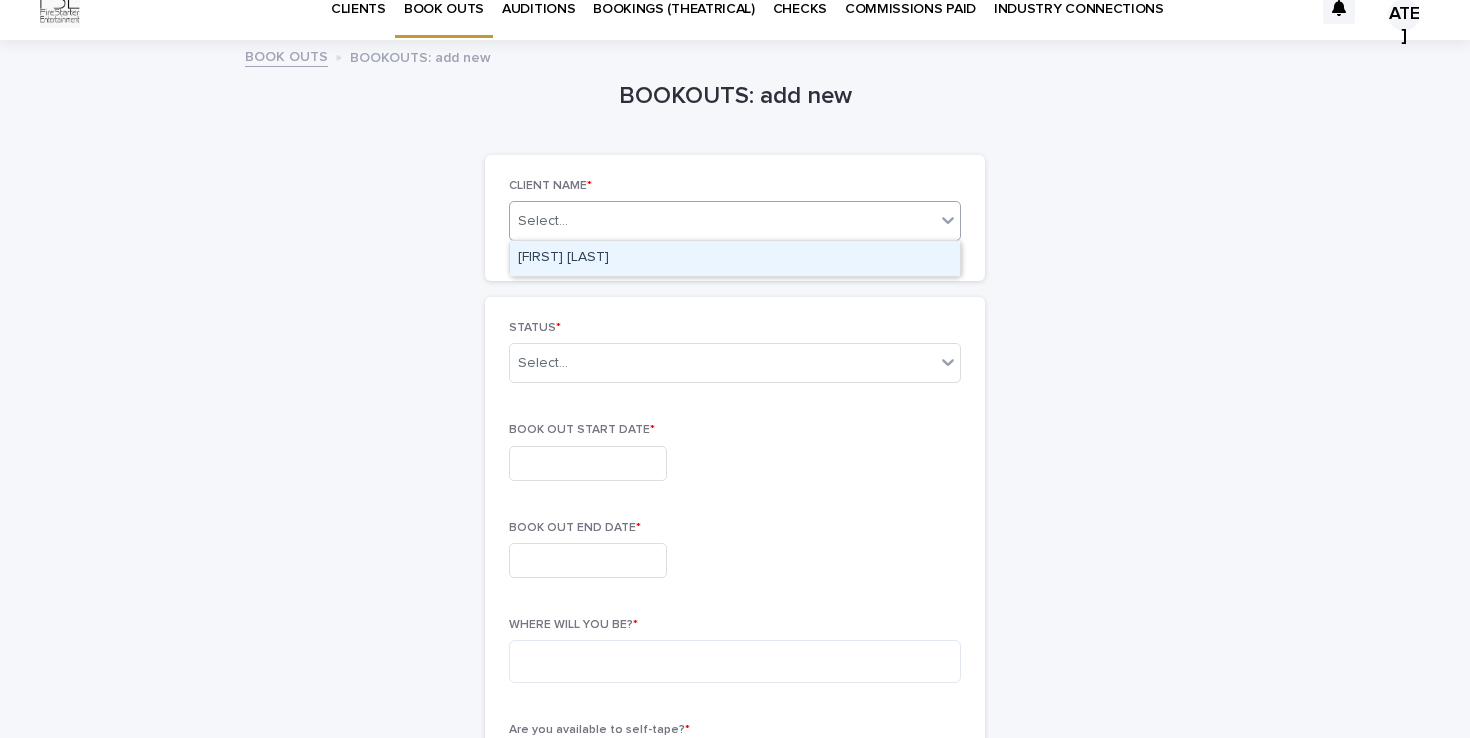 click on "[FIRST] [LAST]" at bounding box center (735, 258) 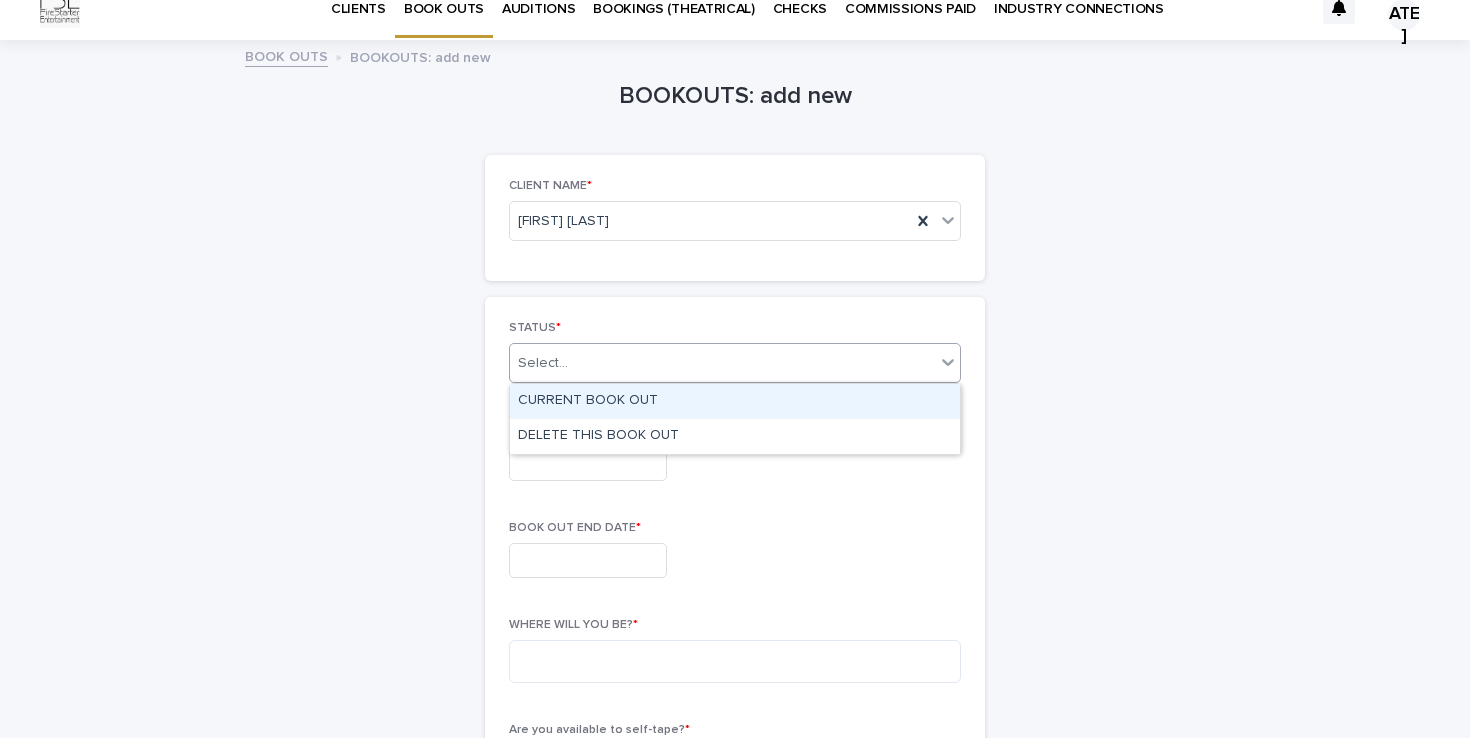 click on "Select..." at bounding box center [722, 363] 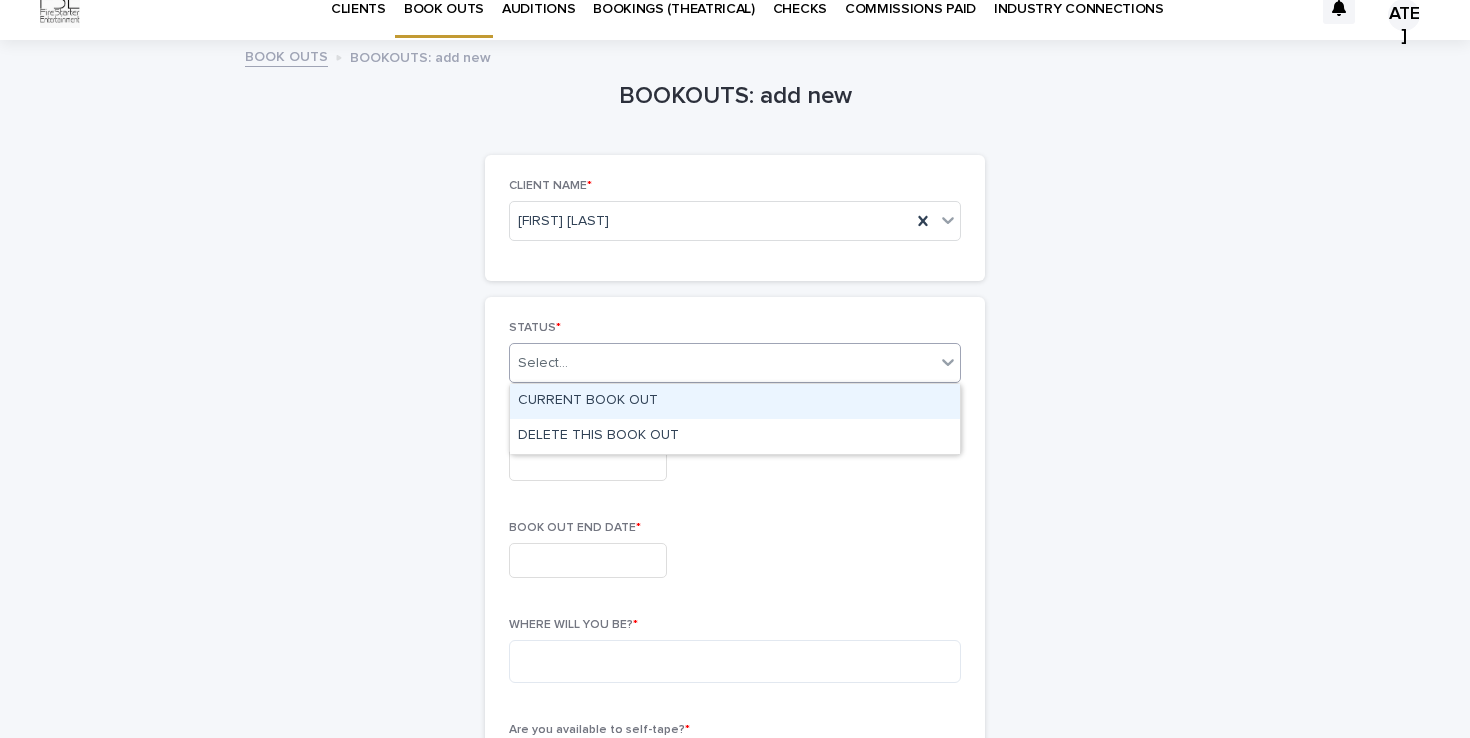 click on "CURRENT BOOK OUT" at bounding box center (735, 401) 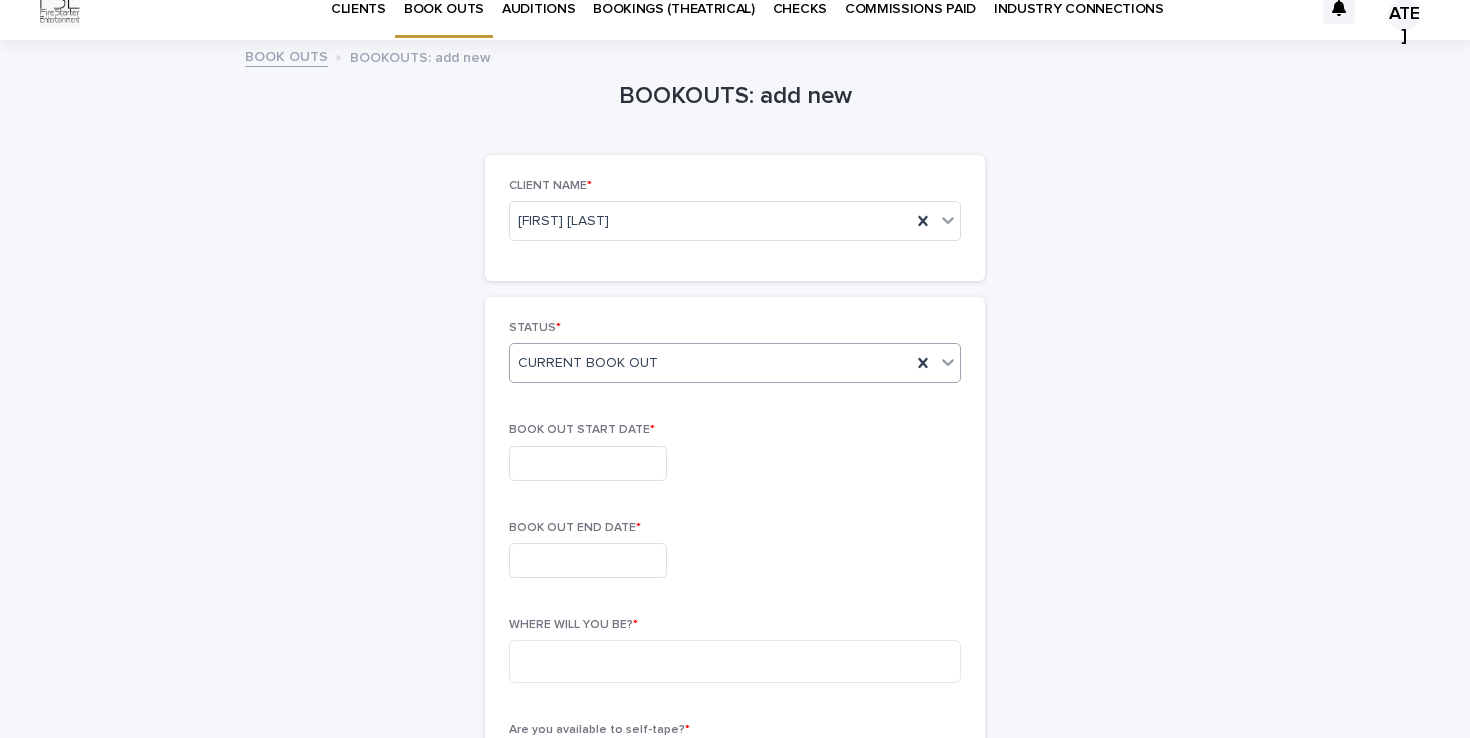 click at bounding box center [588, 463] 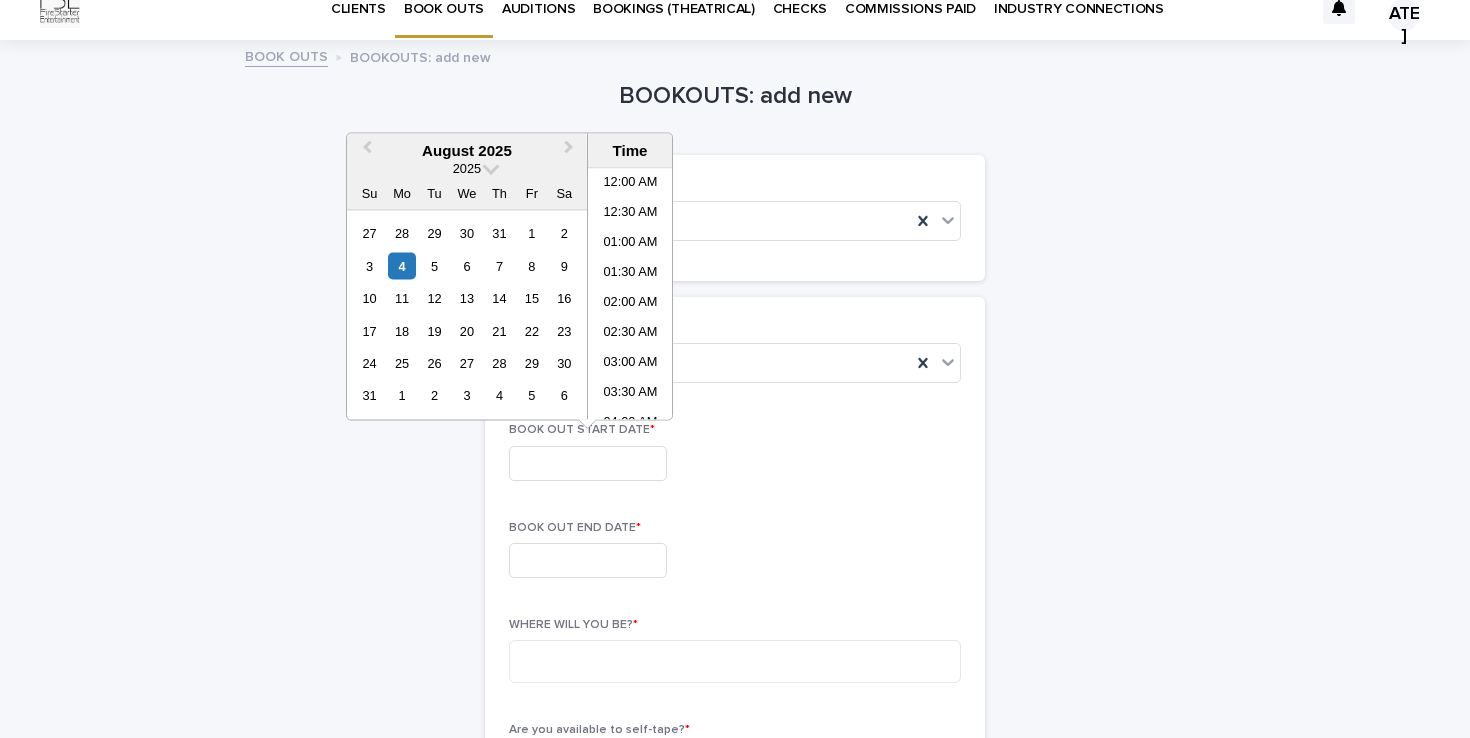 scroll, scrollTop: 1089, scrollLeft: 0, axis: vertical 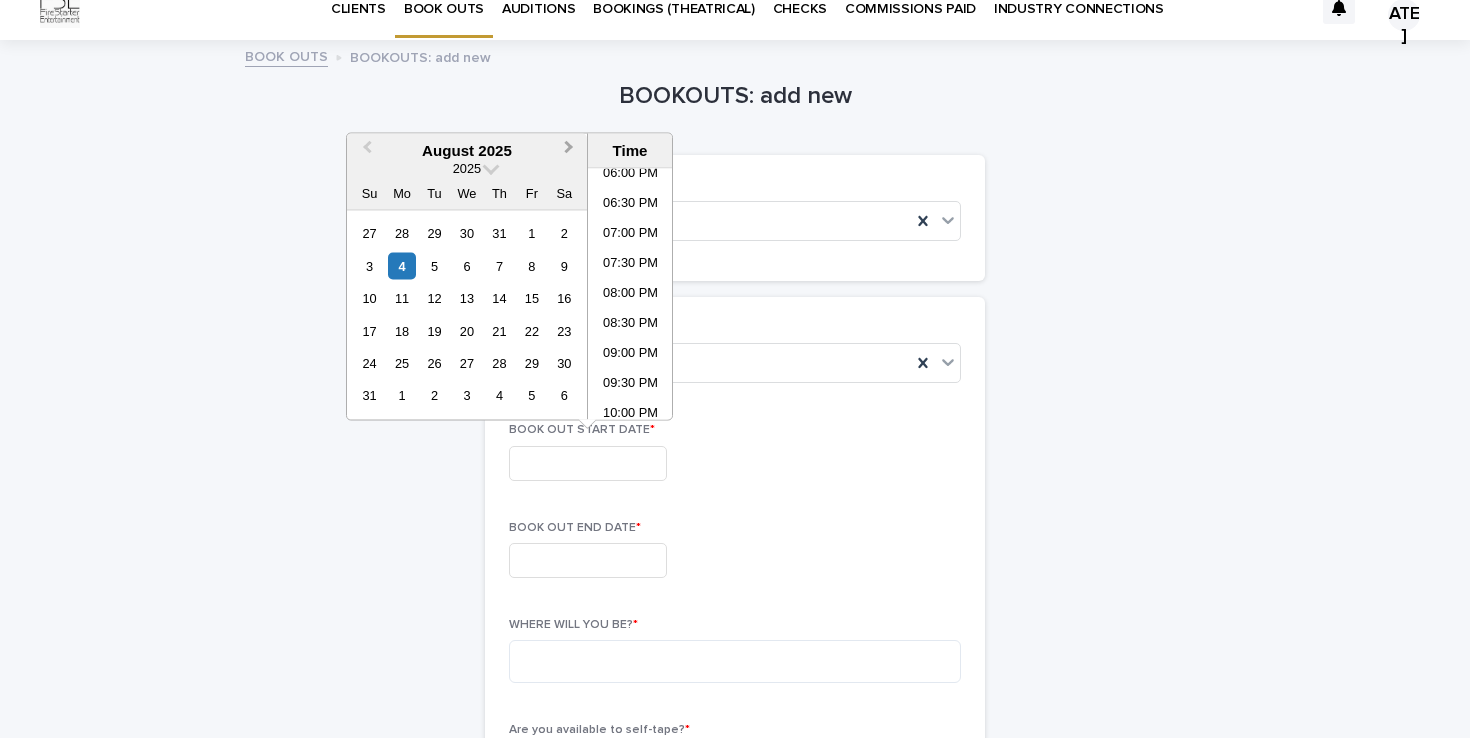 click on "Next Month" at bounding box center (571, 152) 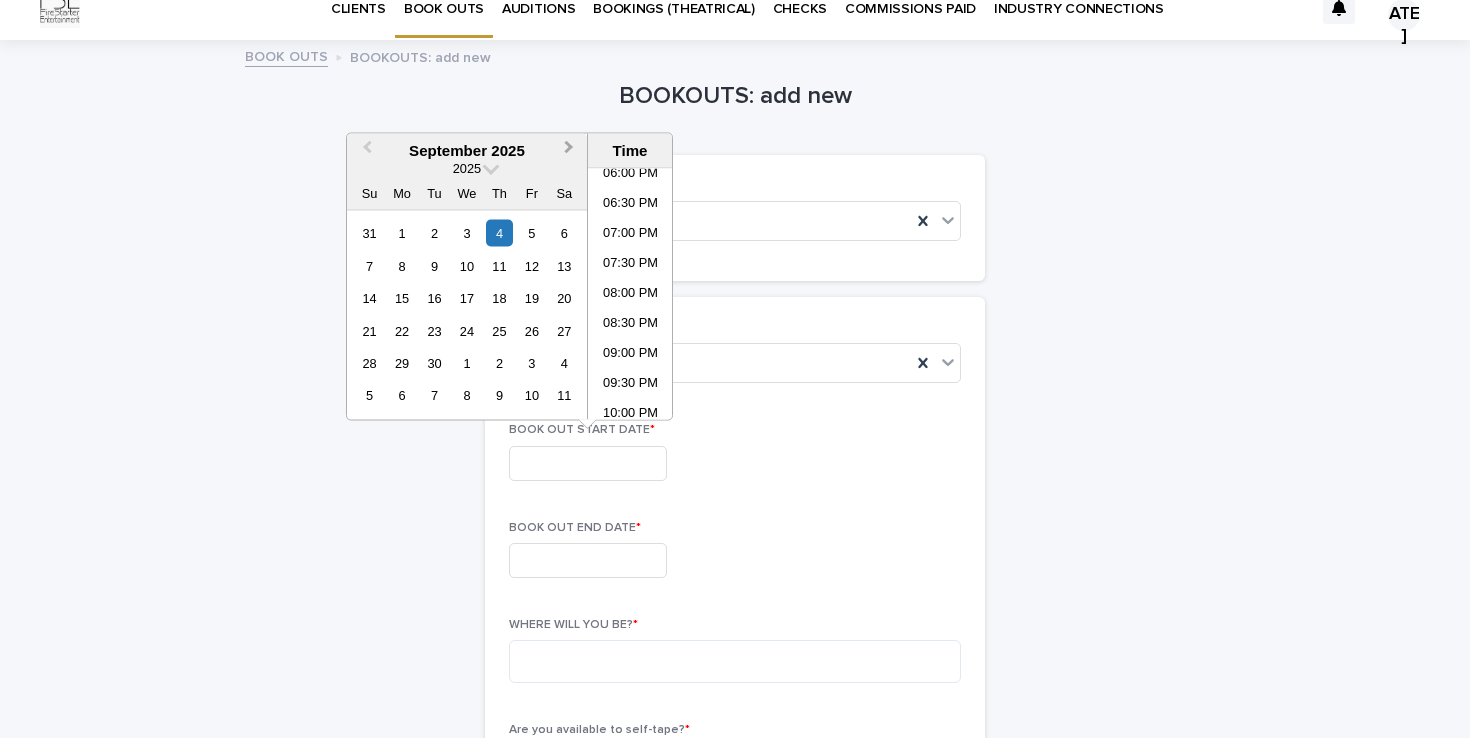 click on "Next Month" at bounding box center [571, 152] 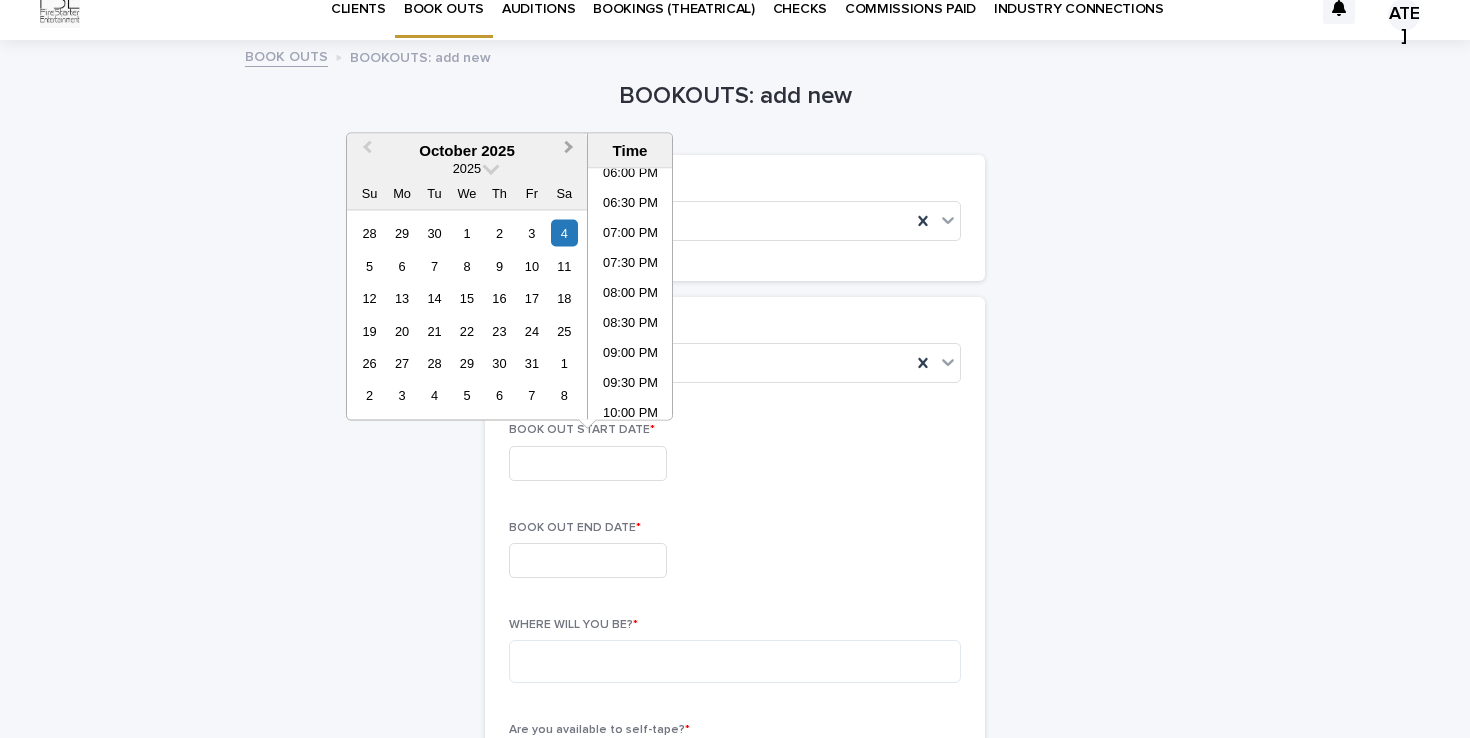 click on "Next Month" at bounding box center (571, 152) 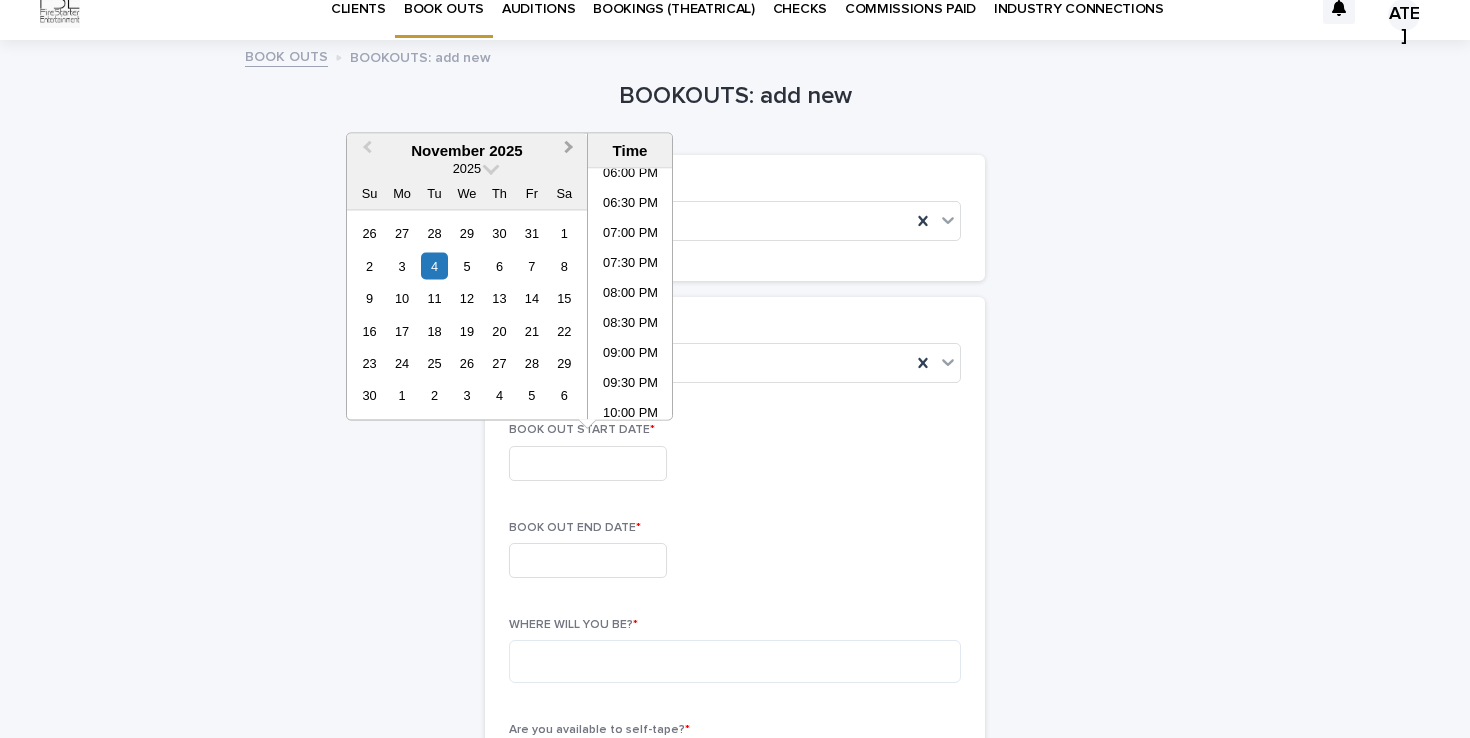 click on "Next Month" at bounding box center [571, 152] 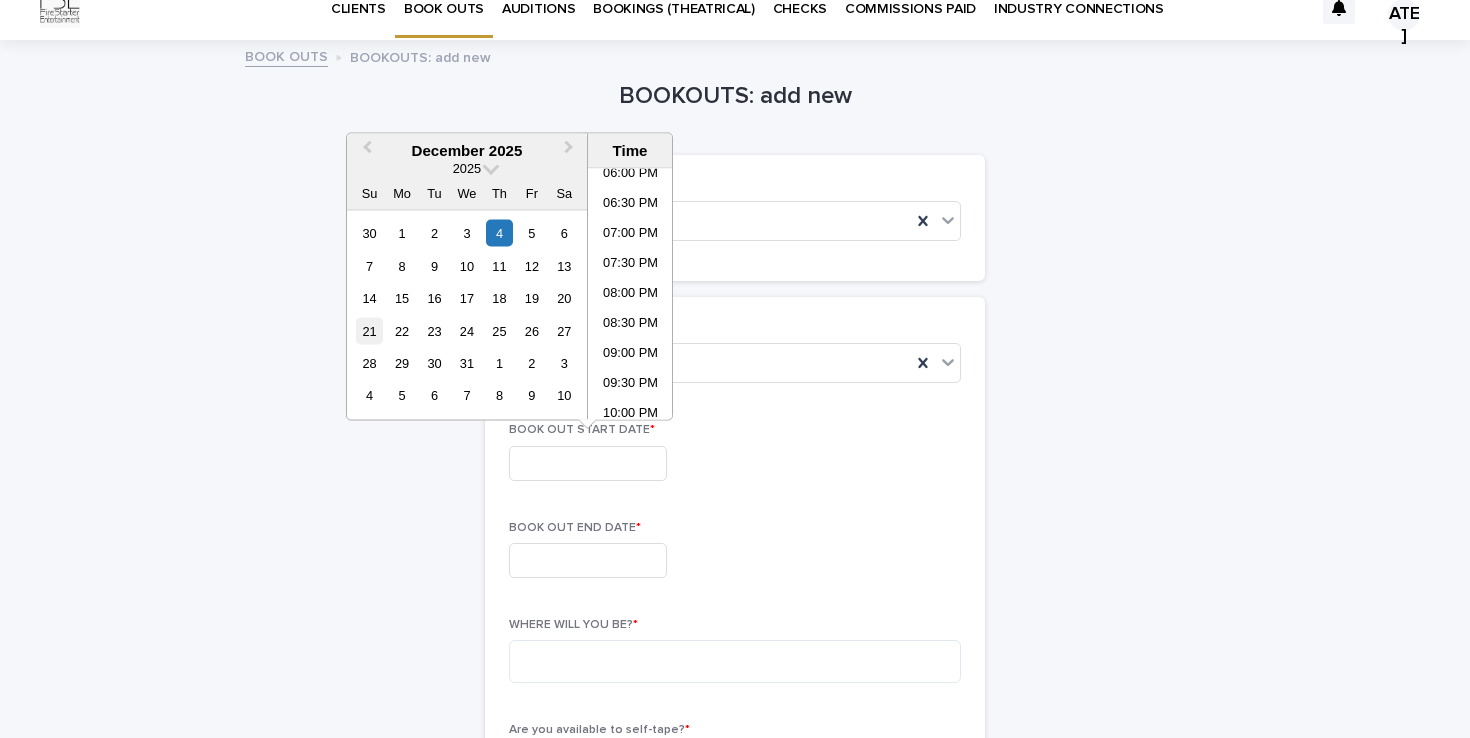 click on "21" at bounding box center [369, 330] 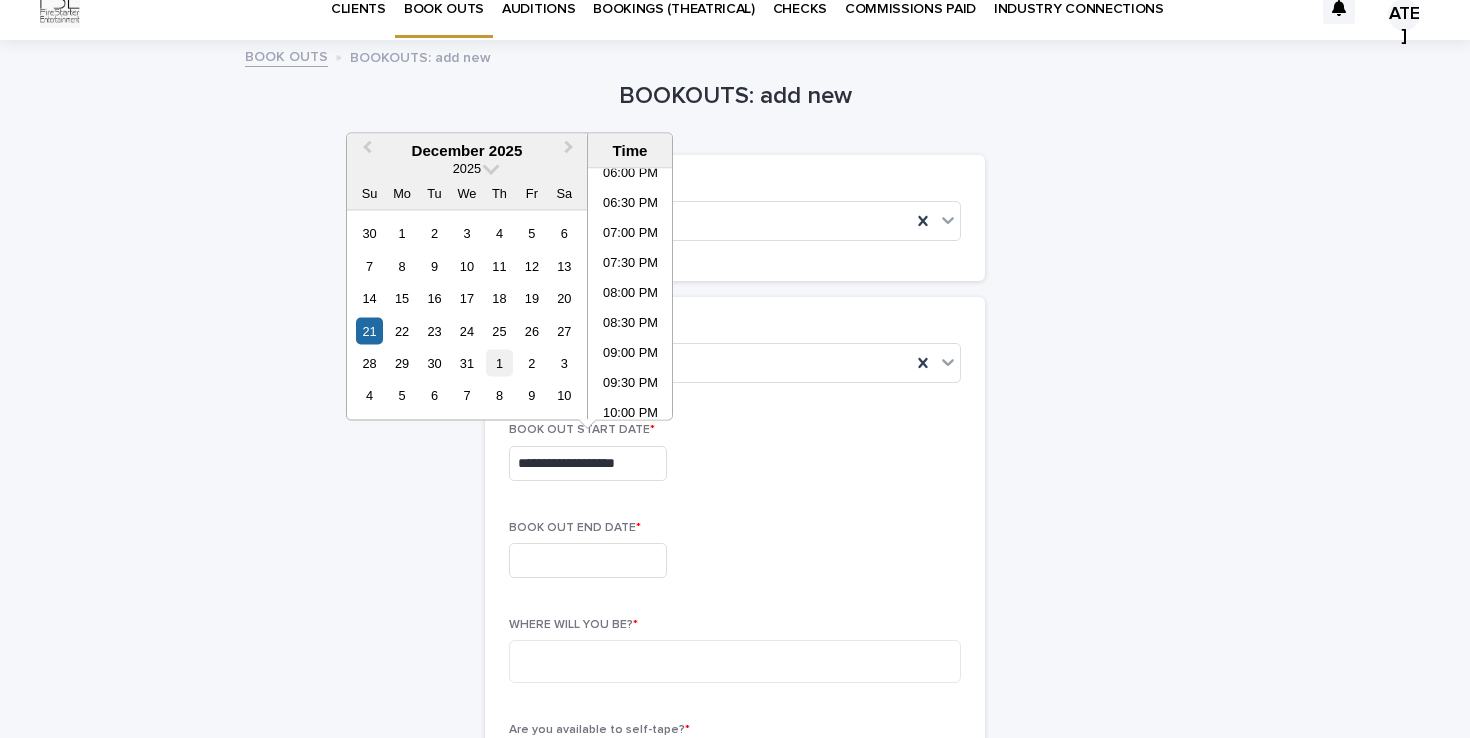 click on "1" at bounding box center (499, 363) 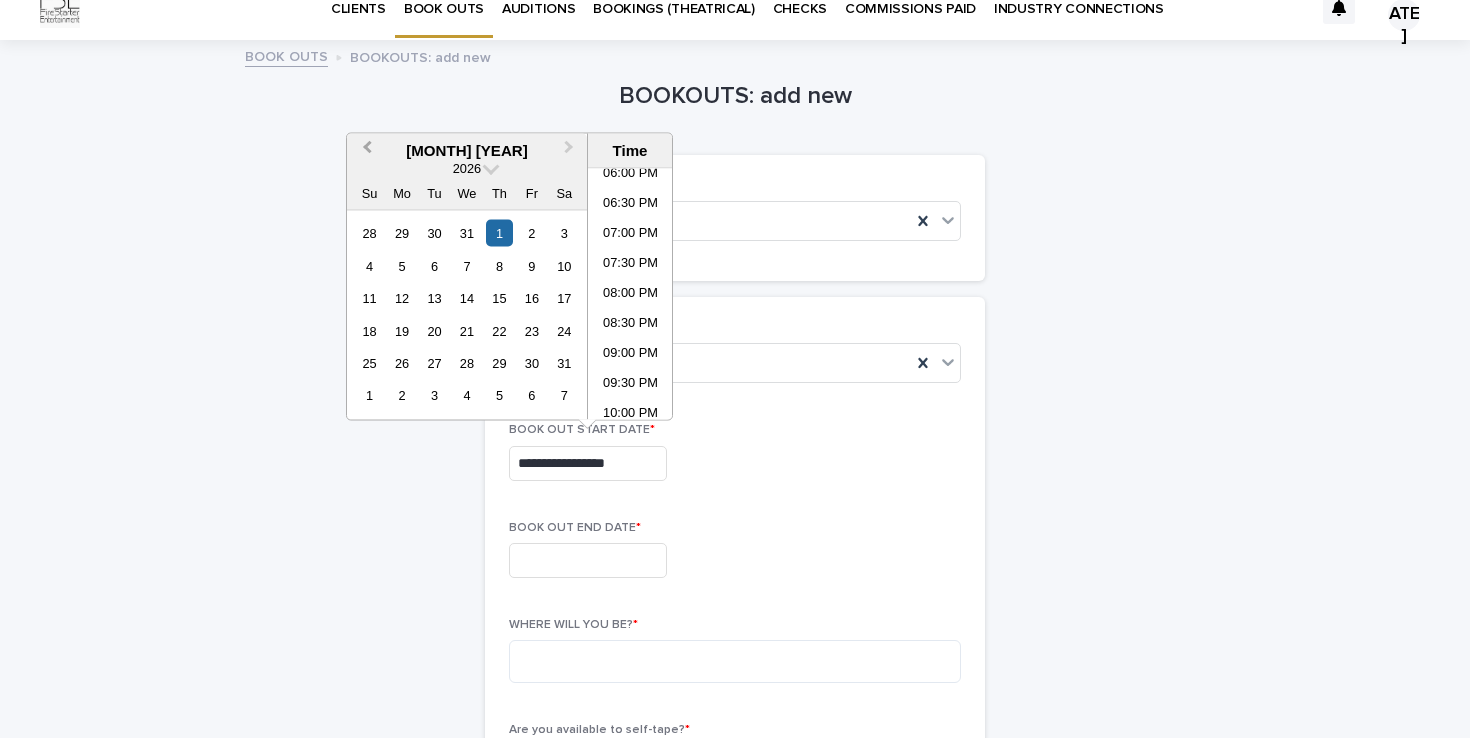 click on "Previous Month" at bounding box center [365, 152] 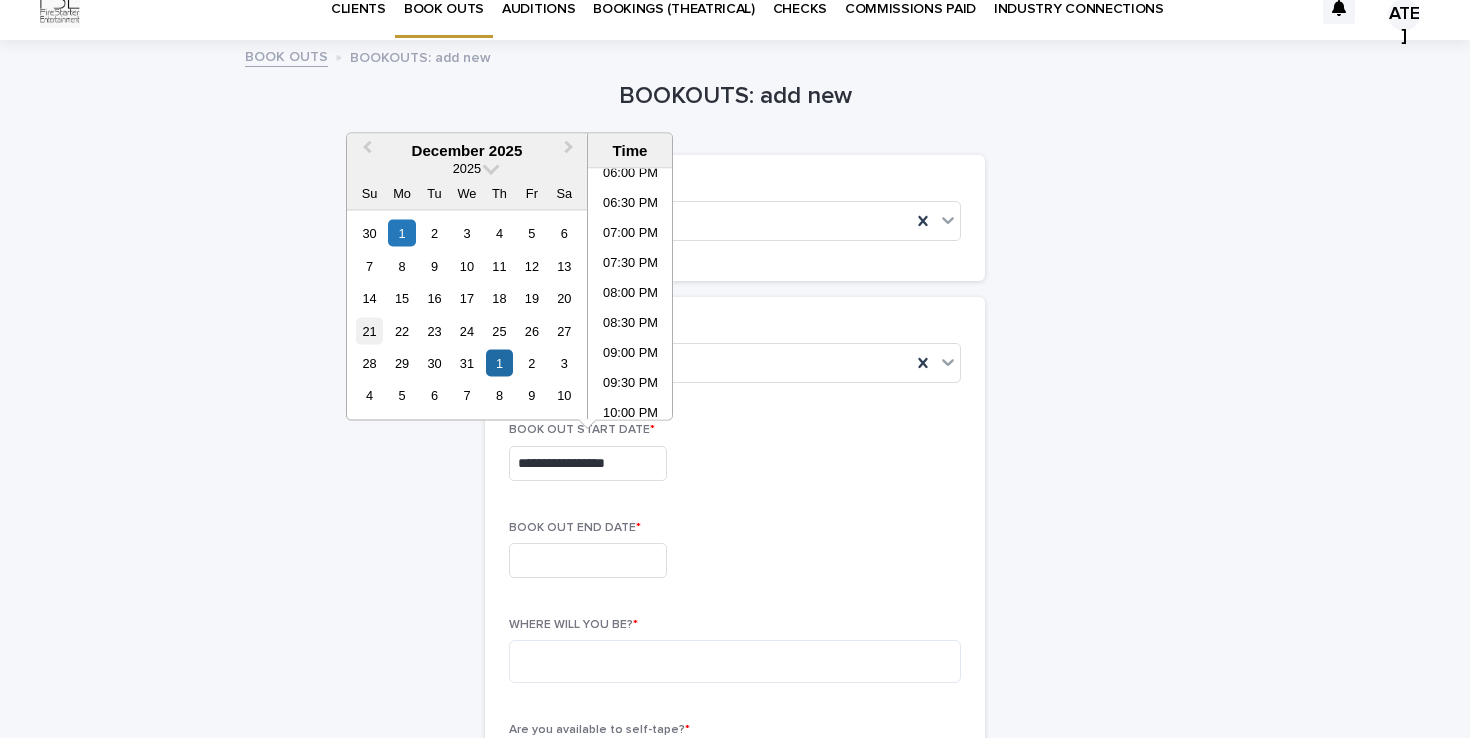 click on "21" at bounding box center (369, 330) 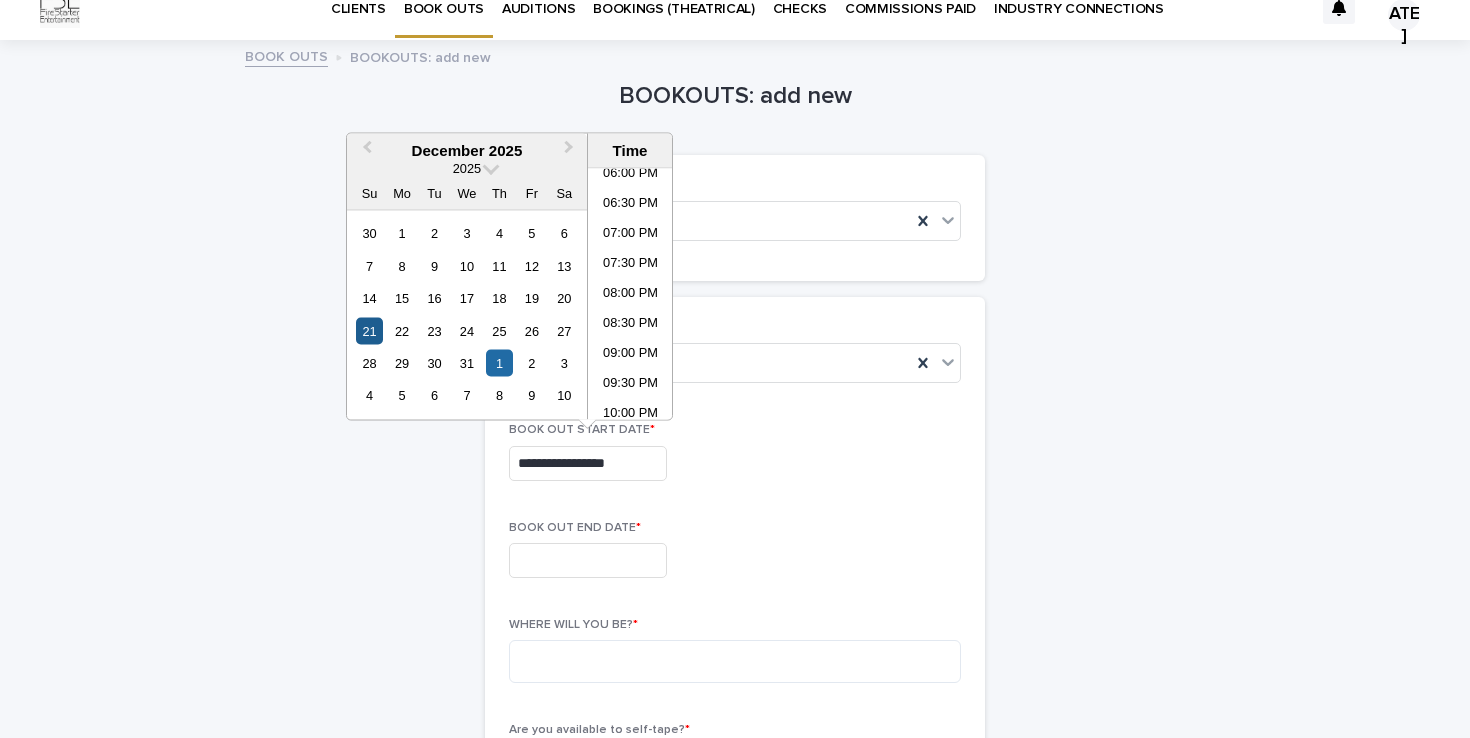 type on "**********" 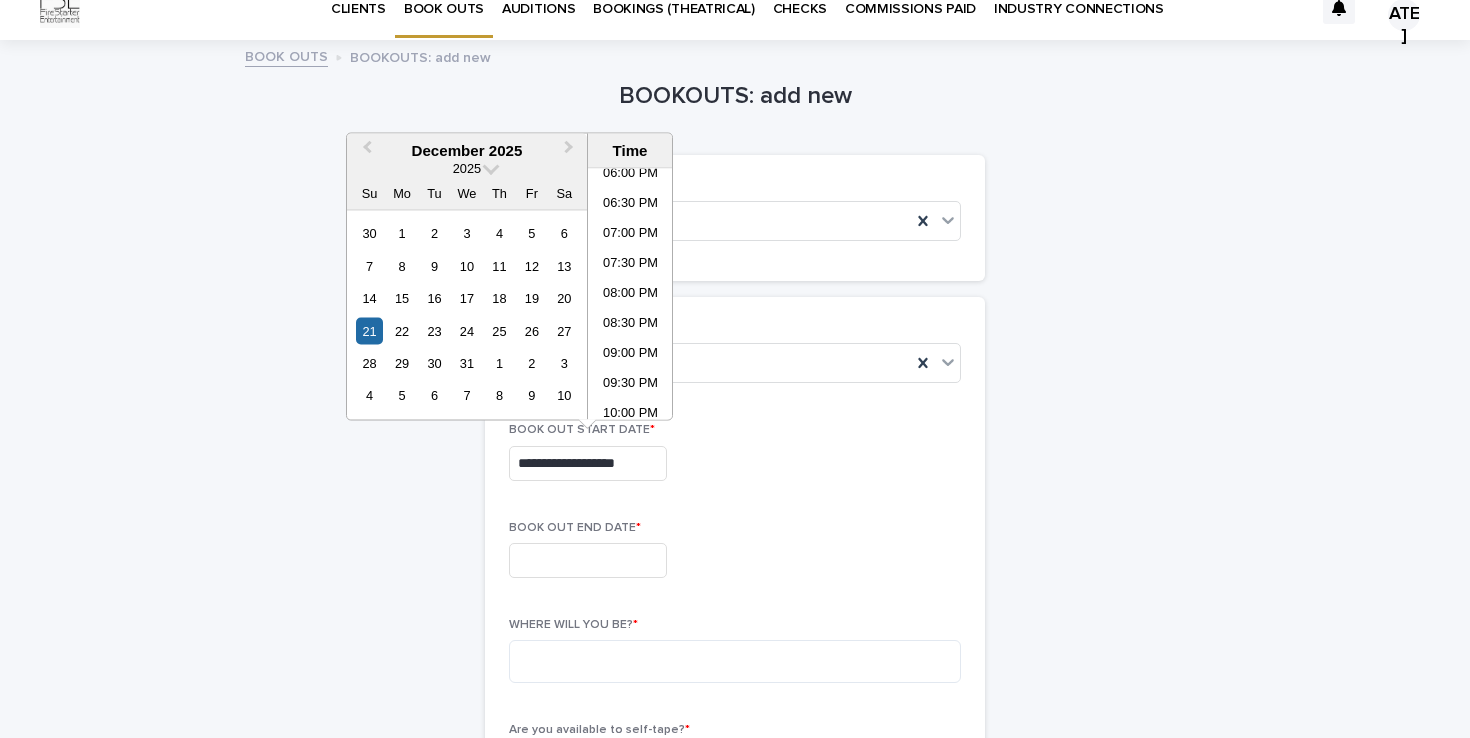 click at bounding box center [588, 560] 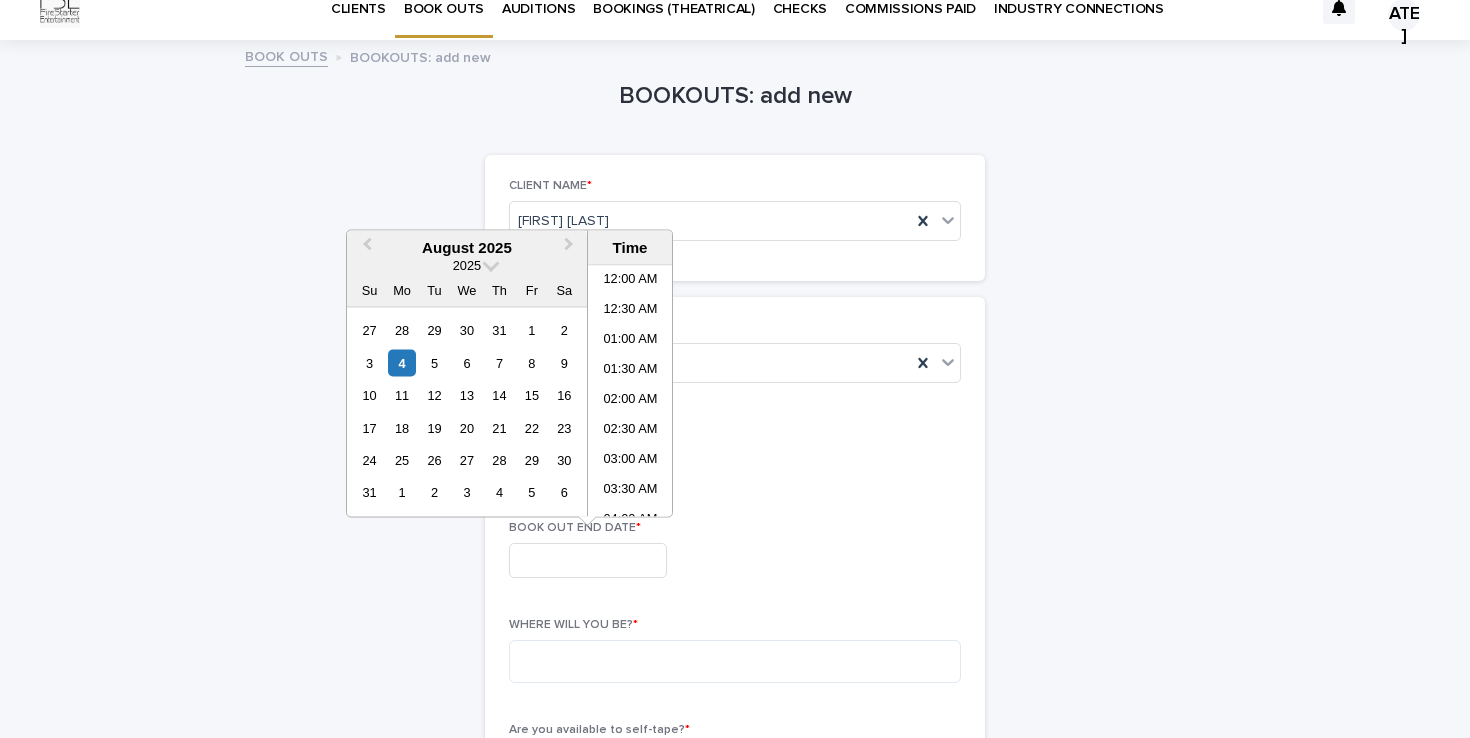 scroll, scrollTop: 1089, scrollLeft: 0, axis: vertical 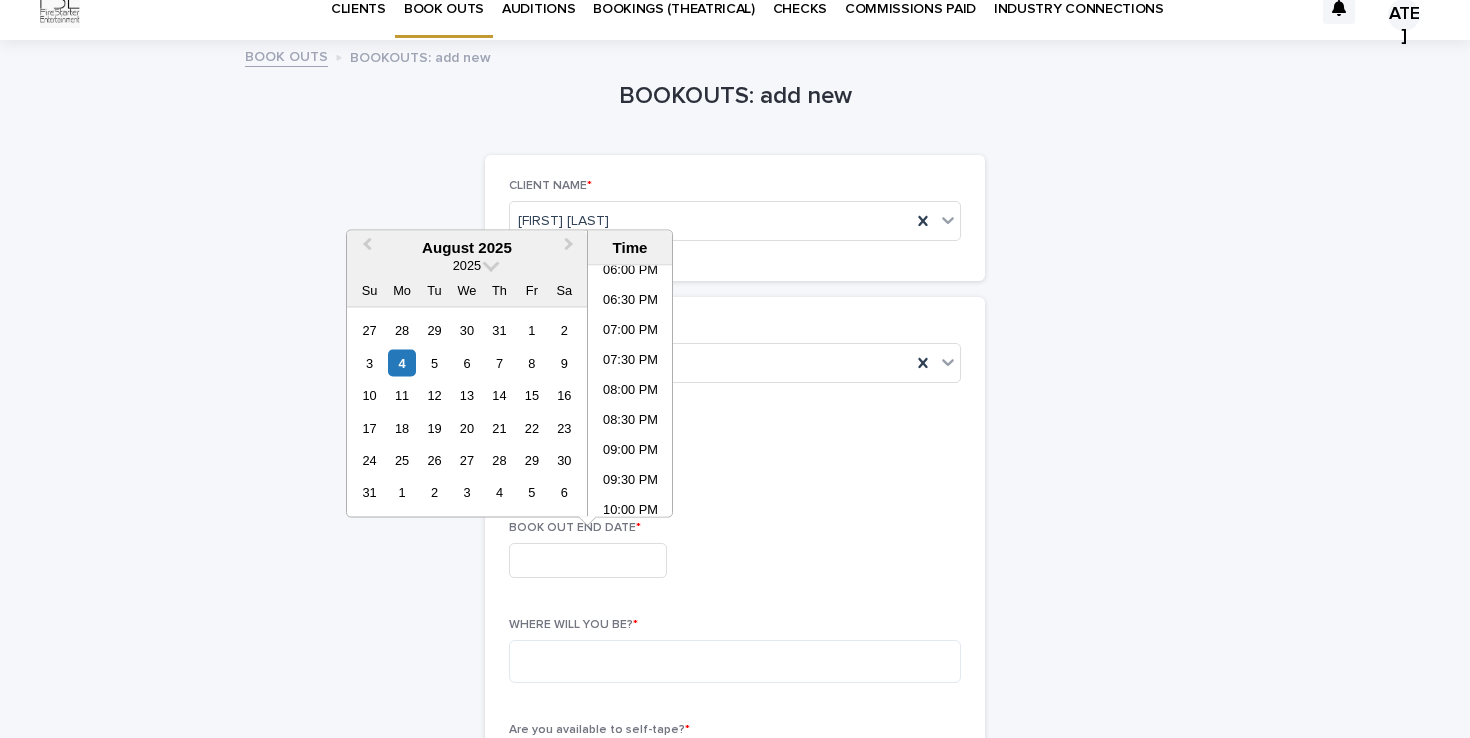 click on "BOOK OUT END DATE *" at bounding box center [735, 528] 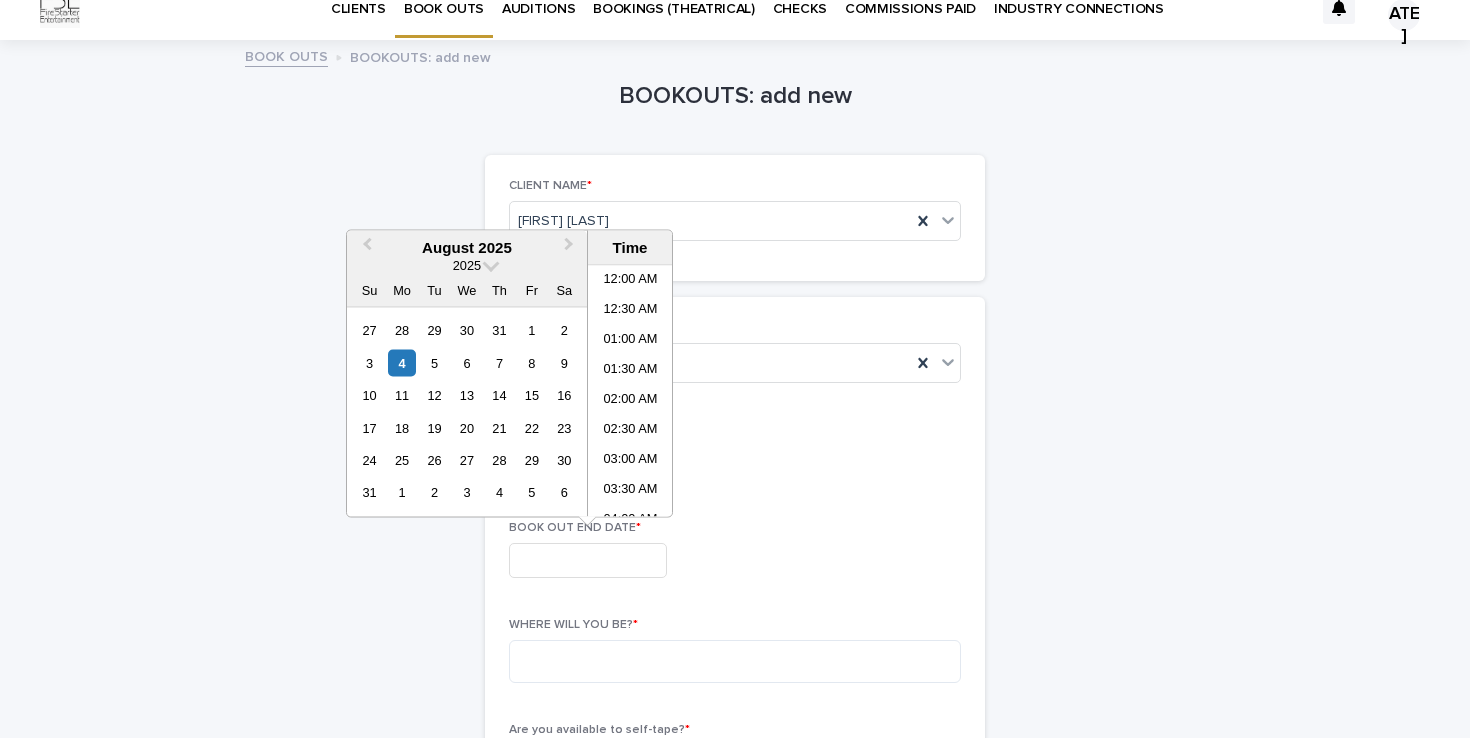 click at bounding box center (588, 560) 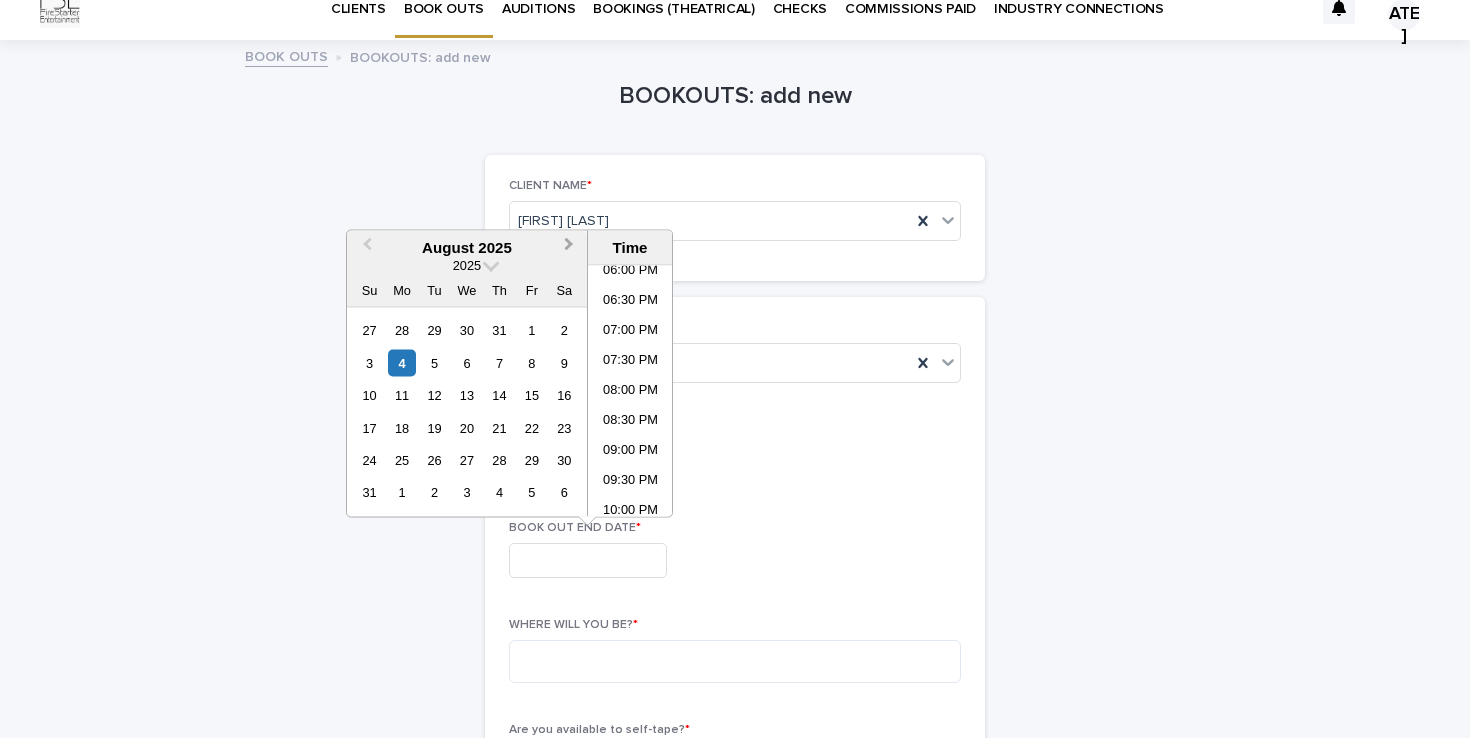 click on "Next Month" at bounding box center [571, 249] 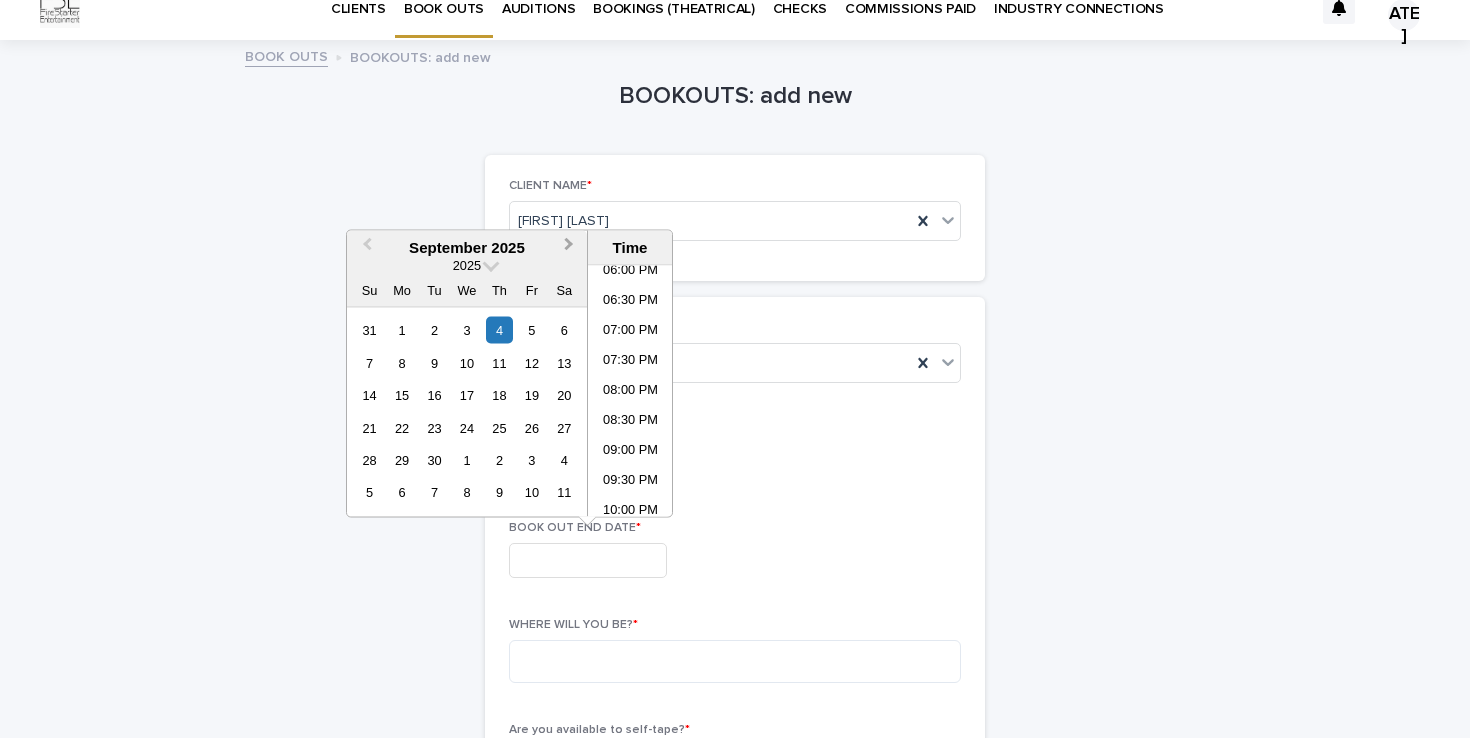 click on "Next Month" at bounding box center [571, 249] 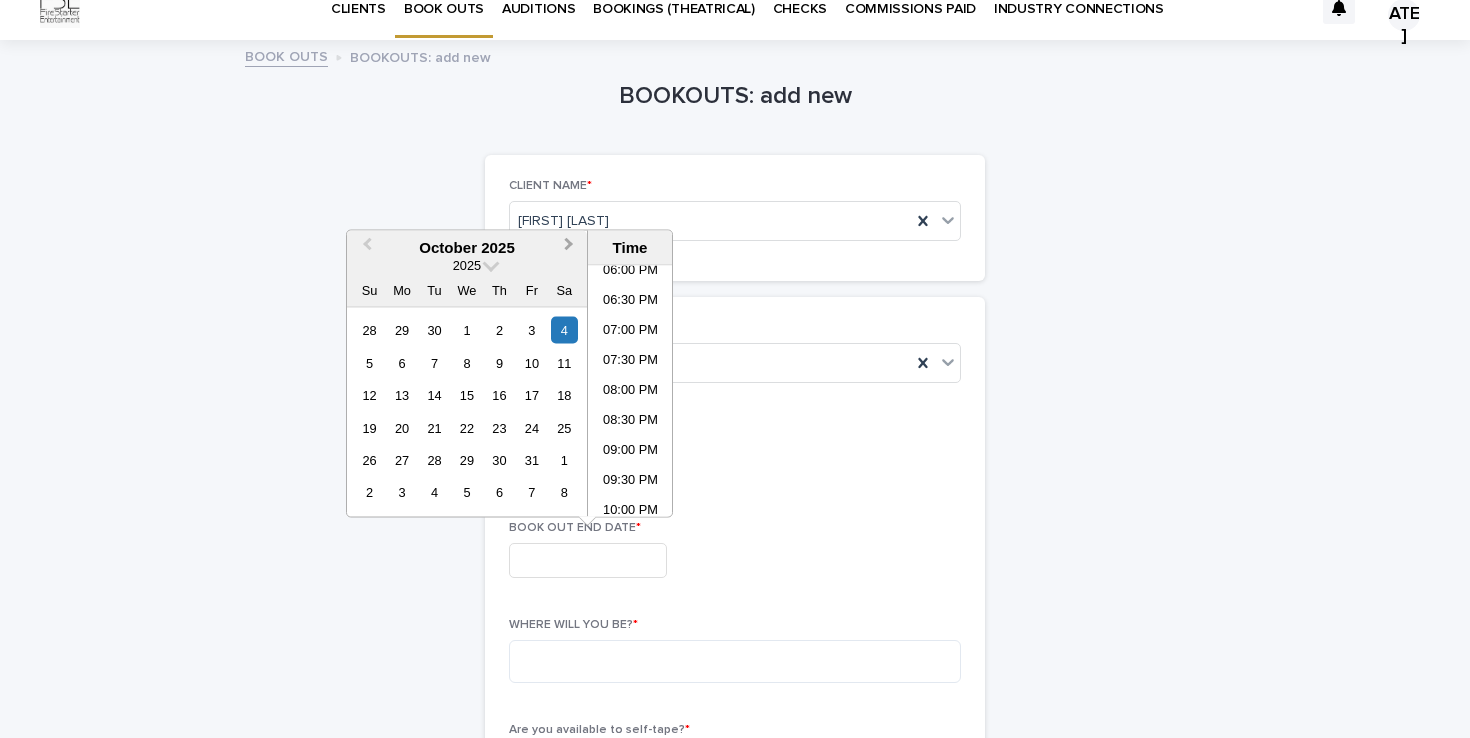 click on "Next Month" at bounding box center [571, 249] 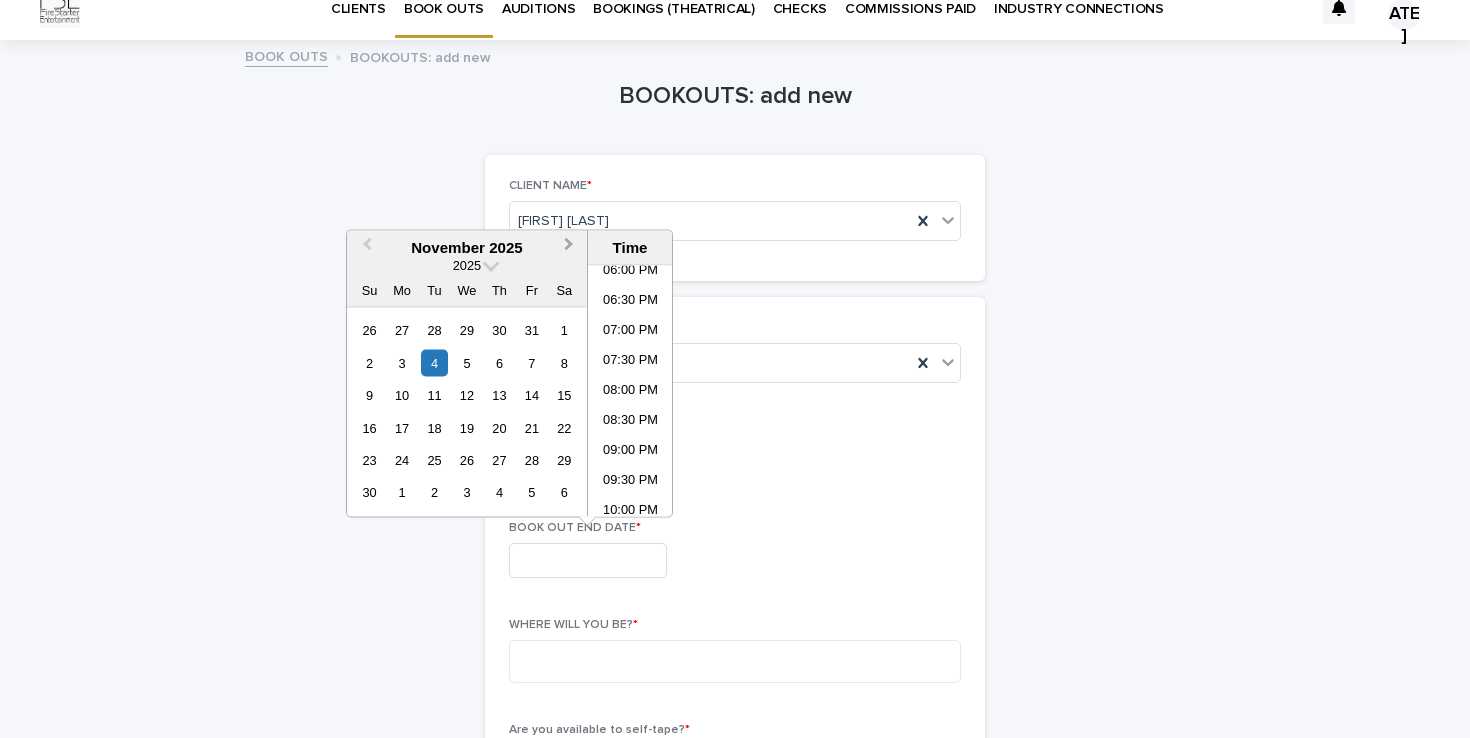 click on "Next Month" at bounding box center [571, 249] 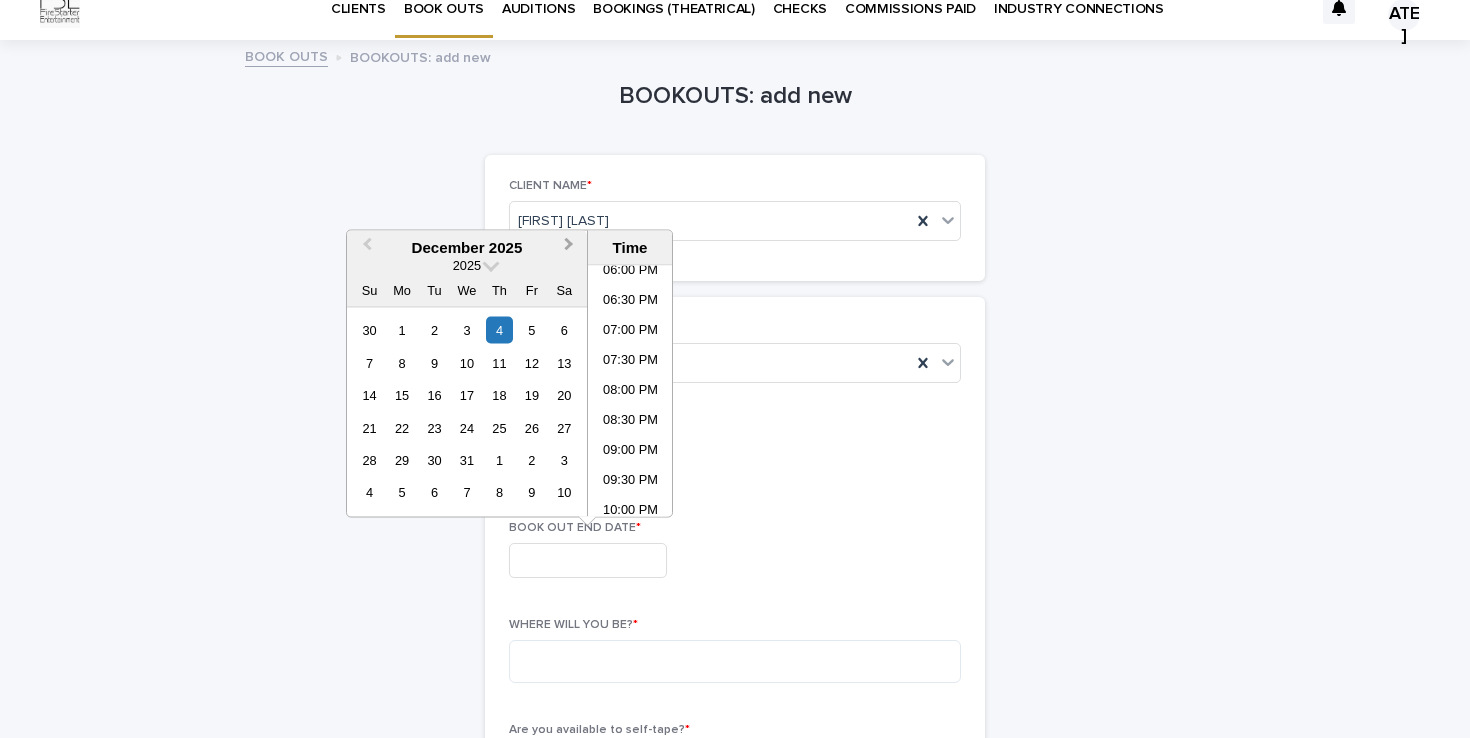 click on "Next Month" at bounding box center (571, 249) 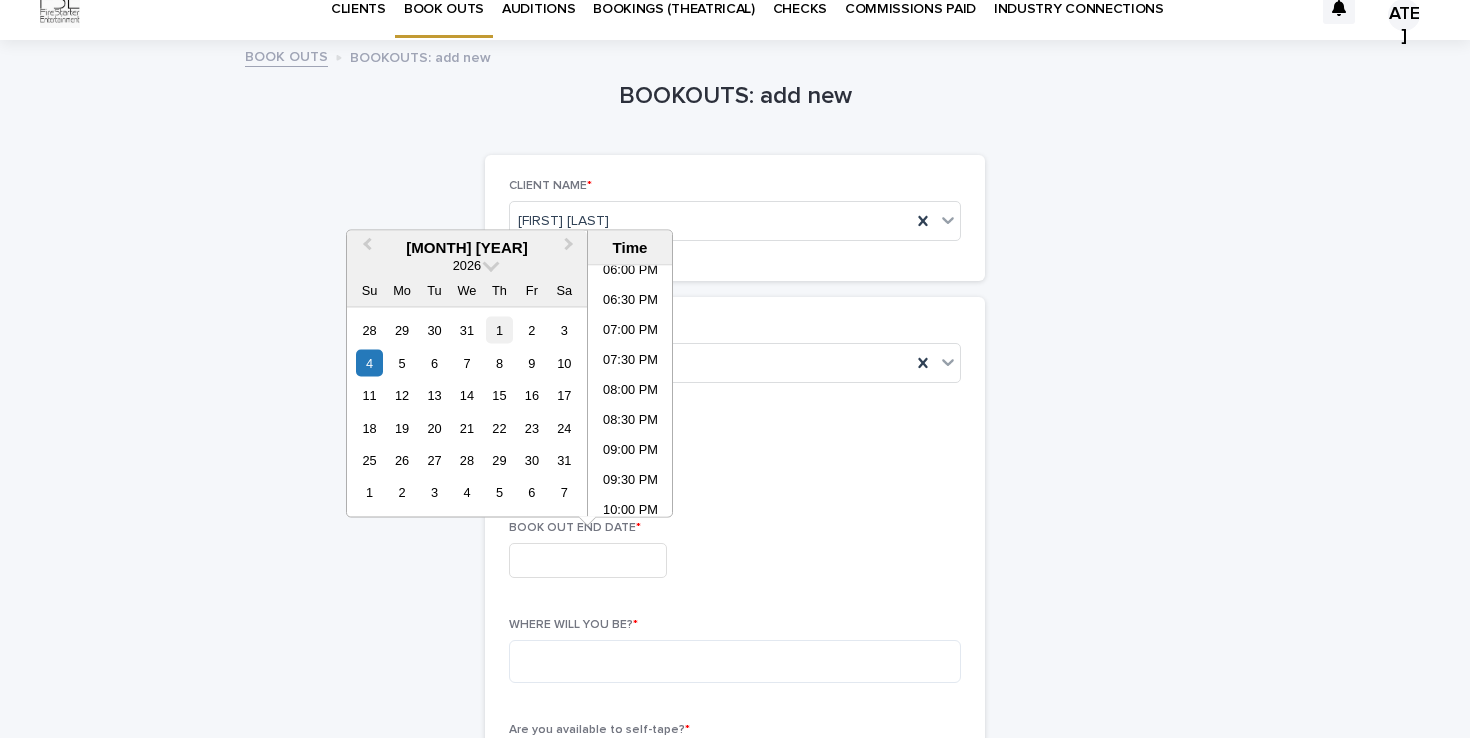 click on "1" at bounding box center (499, 330) 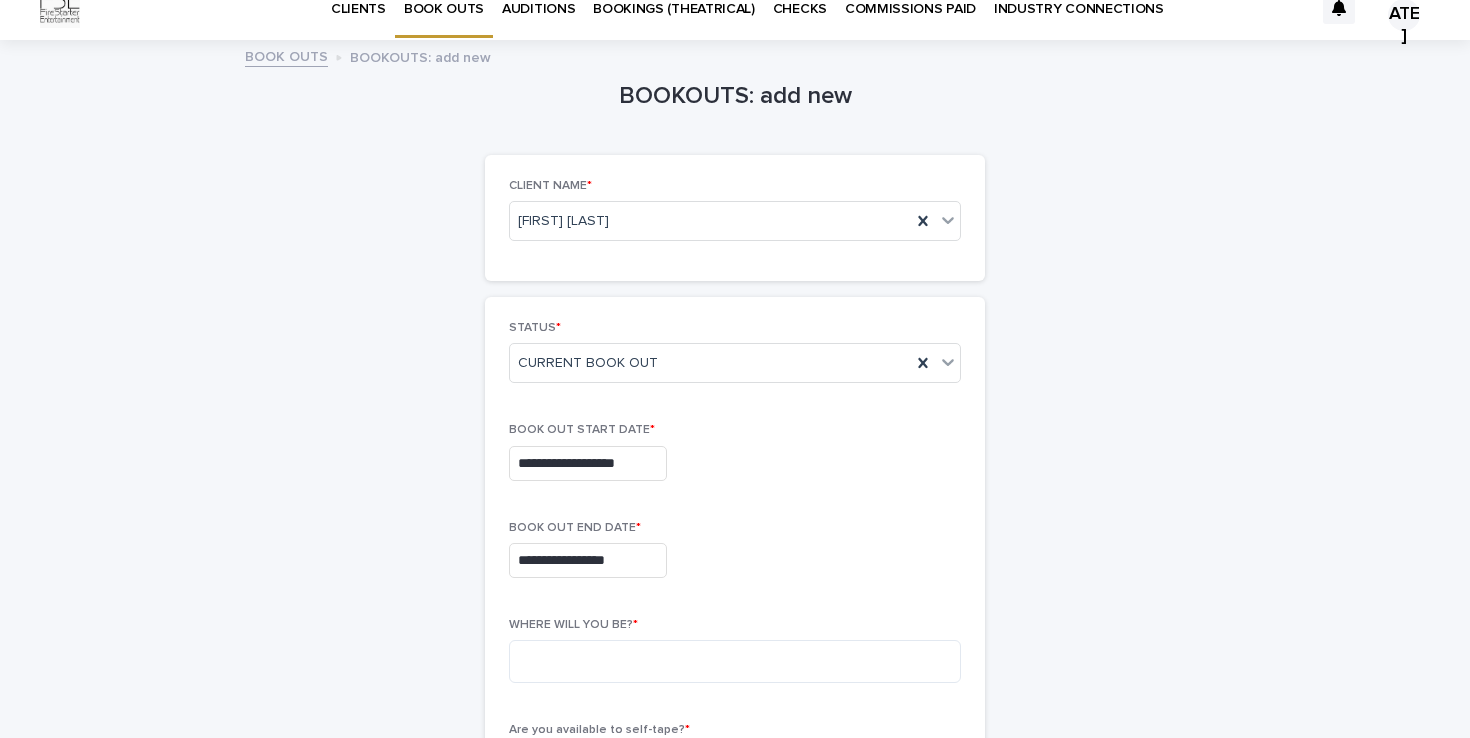 click on "**********" at bounding box center (735, 863) 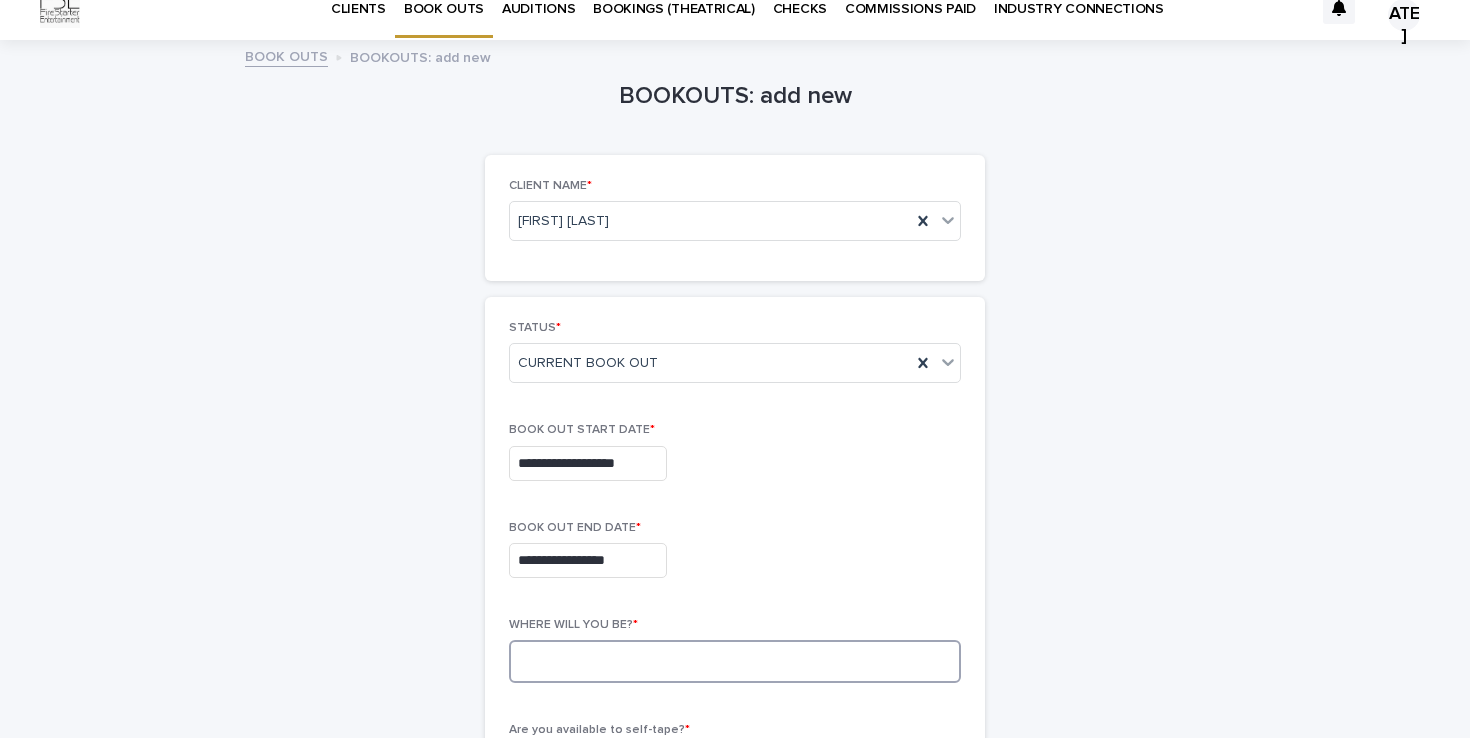 click at bounding box center (735, 661) 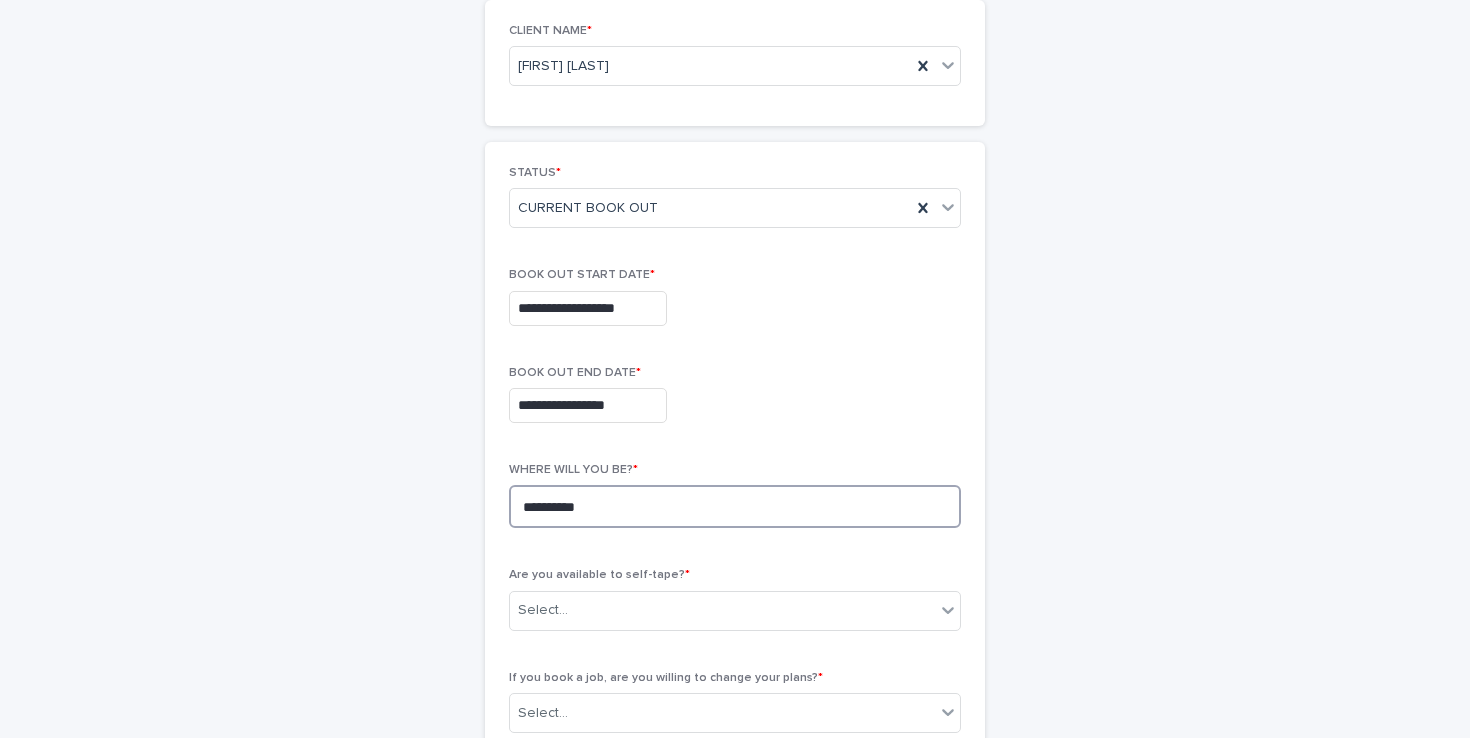 scroll, scrollTop: 318, scrollLeft: 0, axis: vertical 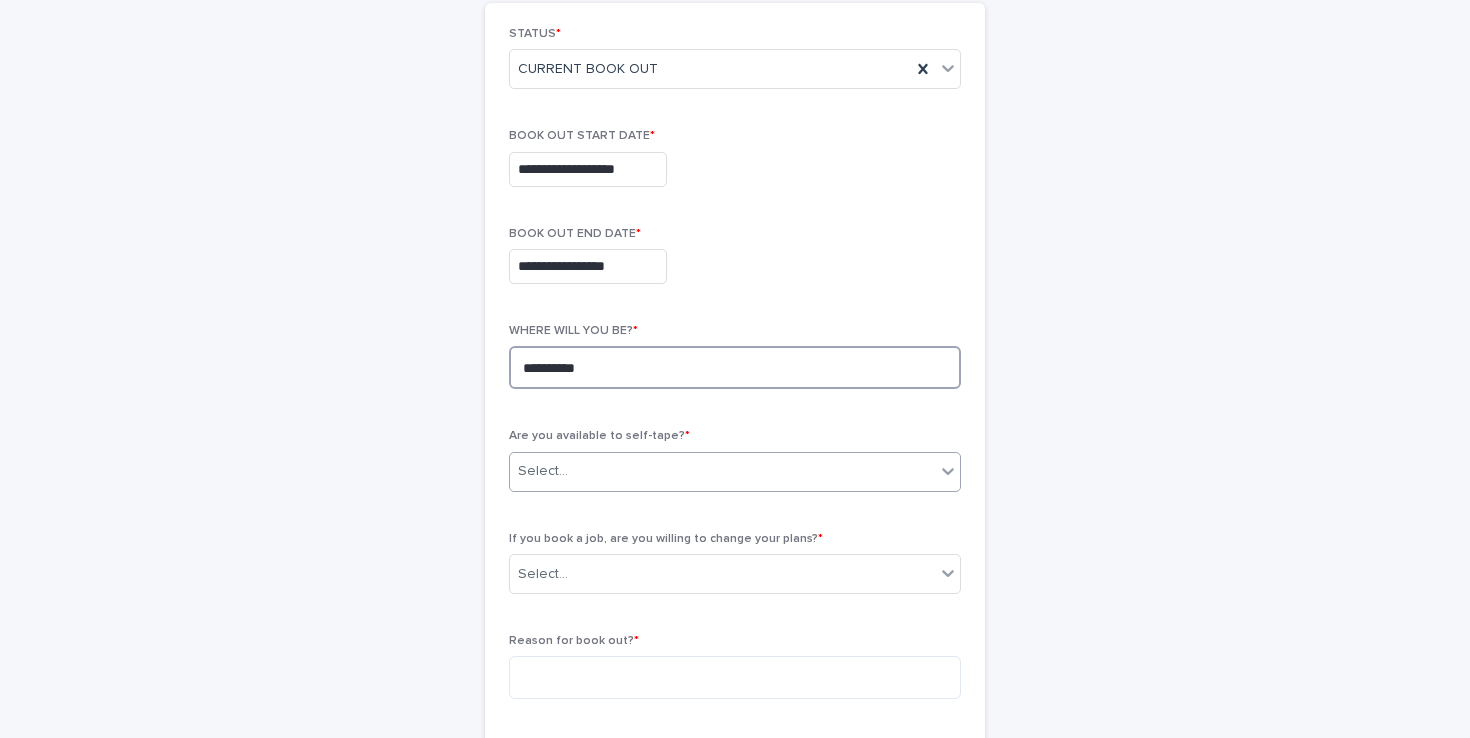 type on "**********" 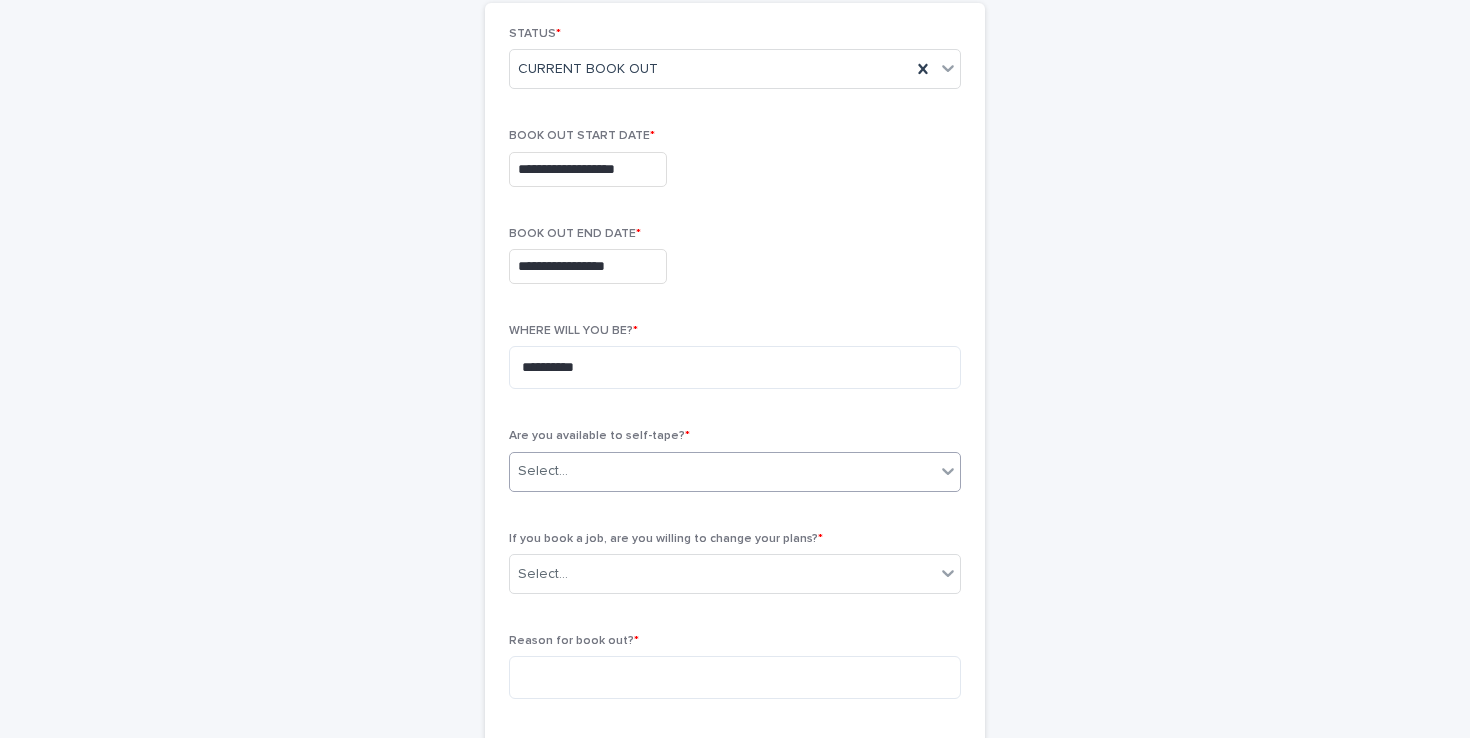 click on "Select..." at bounding box center [722, 471] 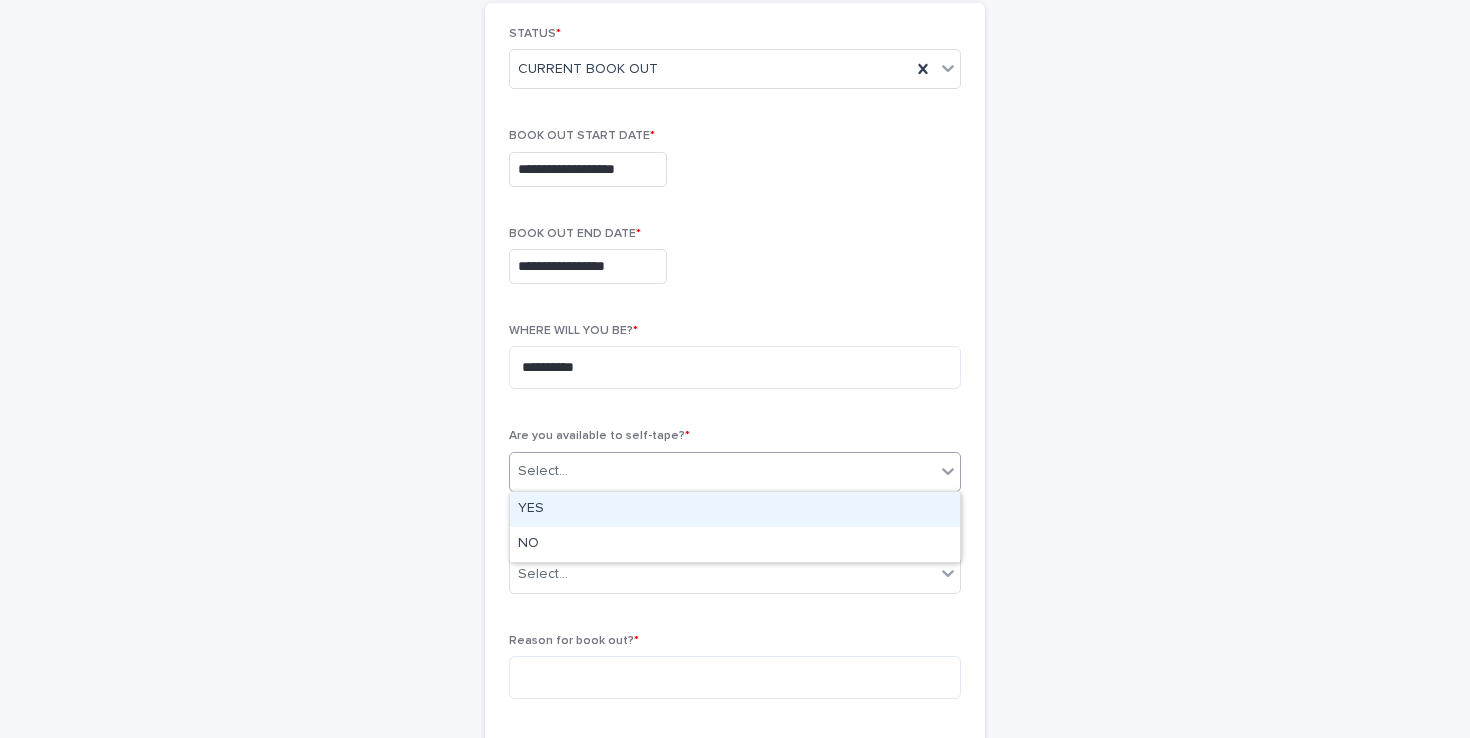 click on "YES" at bounding box center (735, 509) 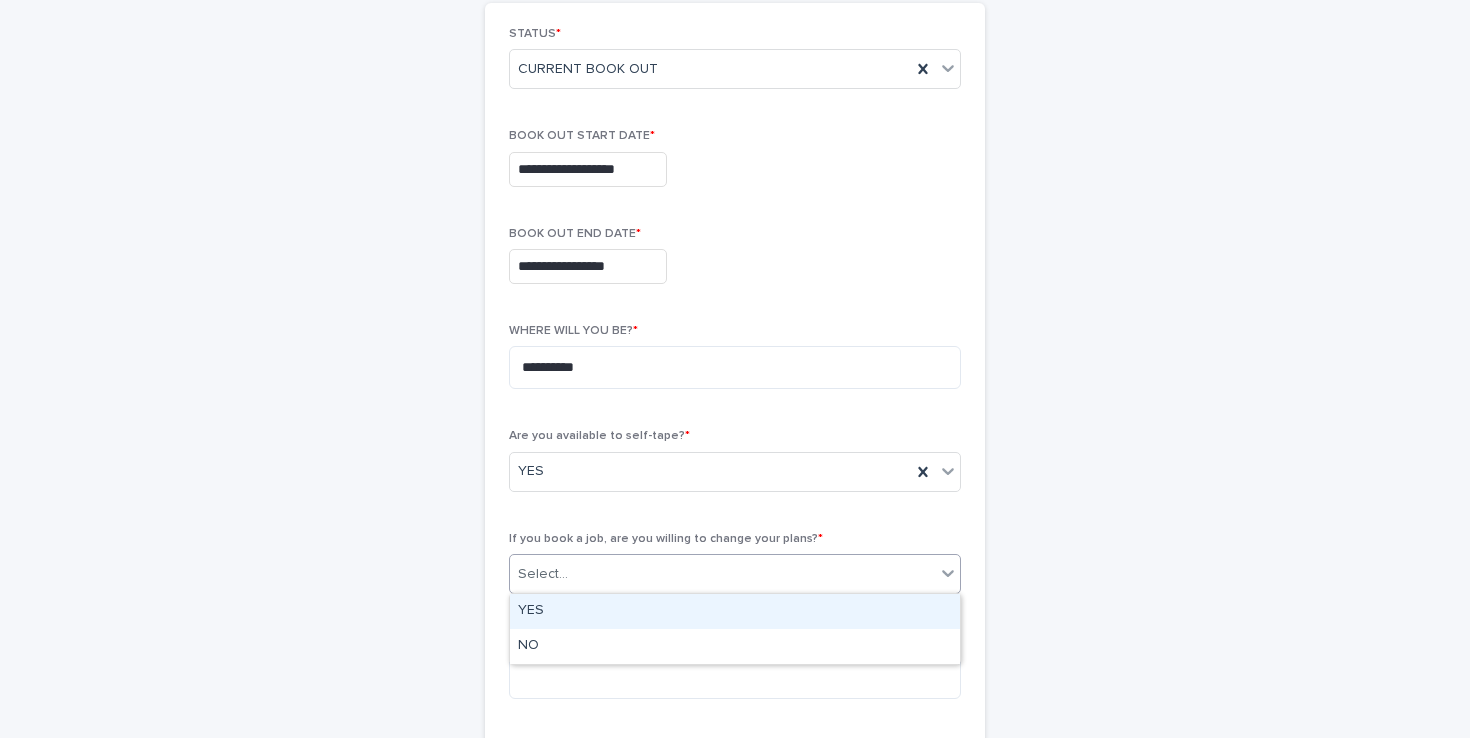 click on "Select..." at bounding box center (722, 574) 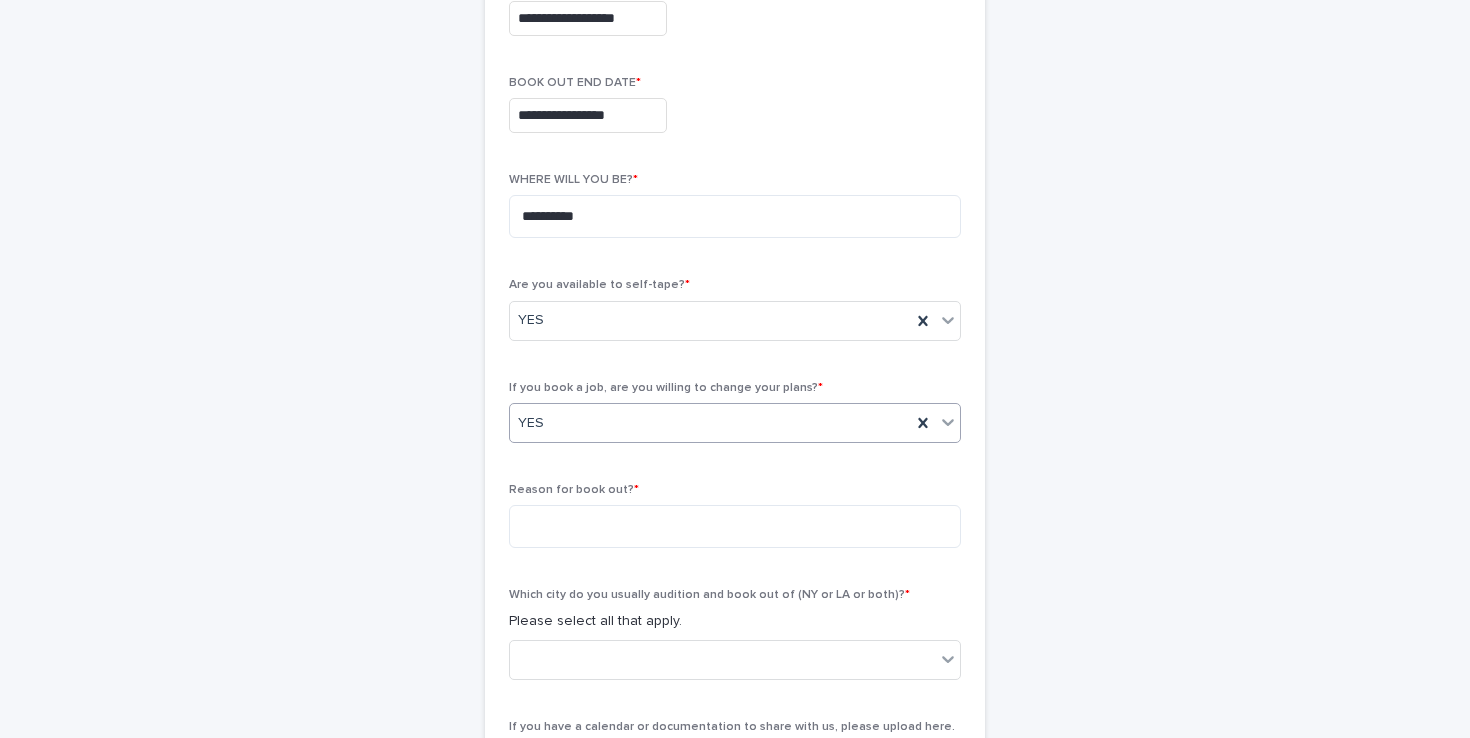 scroll, scrollTop: 471, scrollLeft: 0, axis: vertical 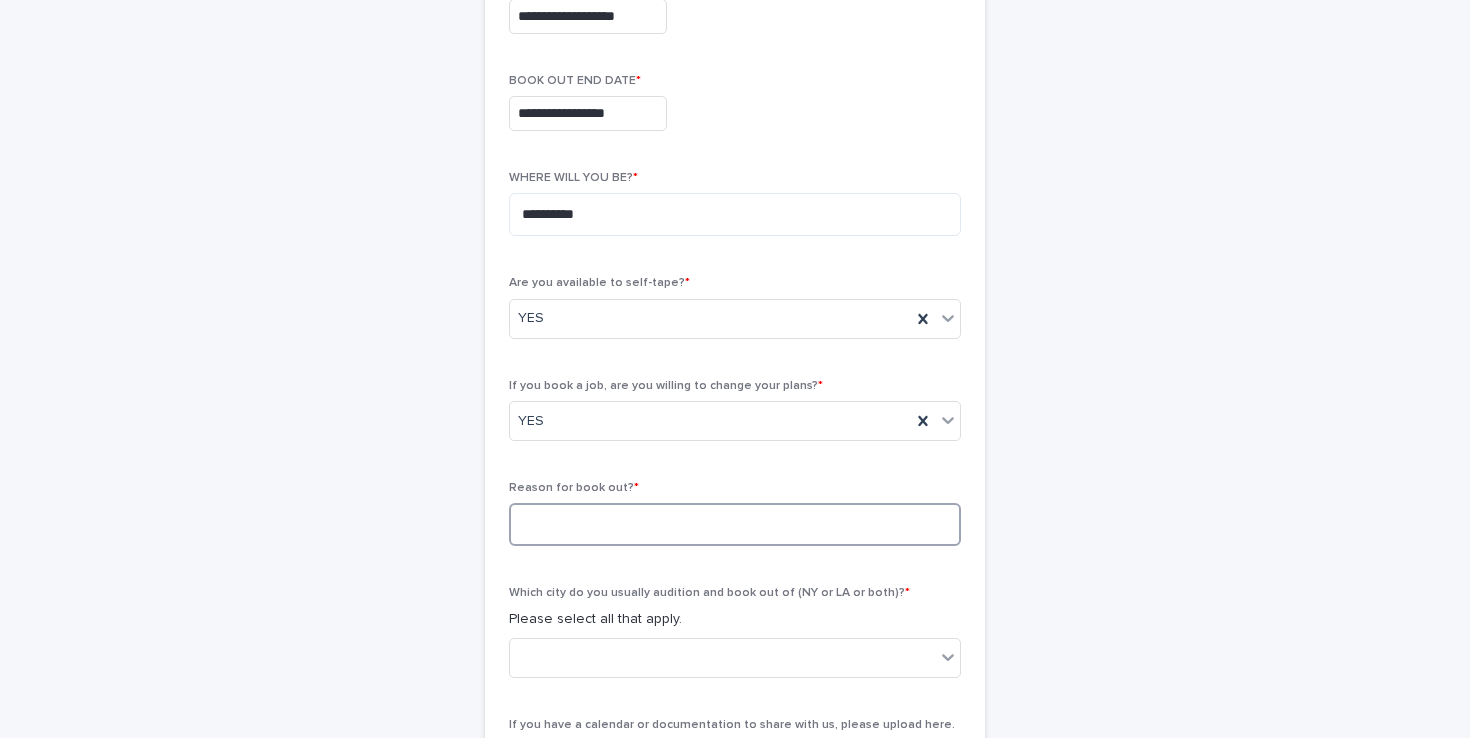 click at bounding box center [735, 524] 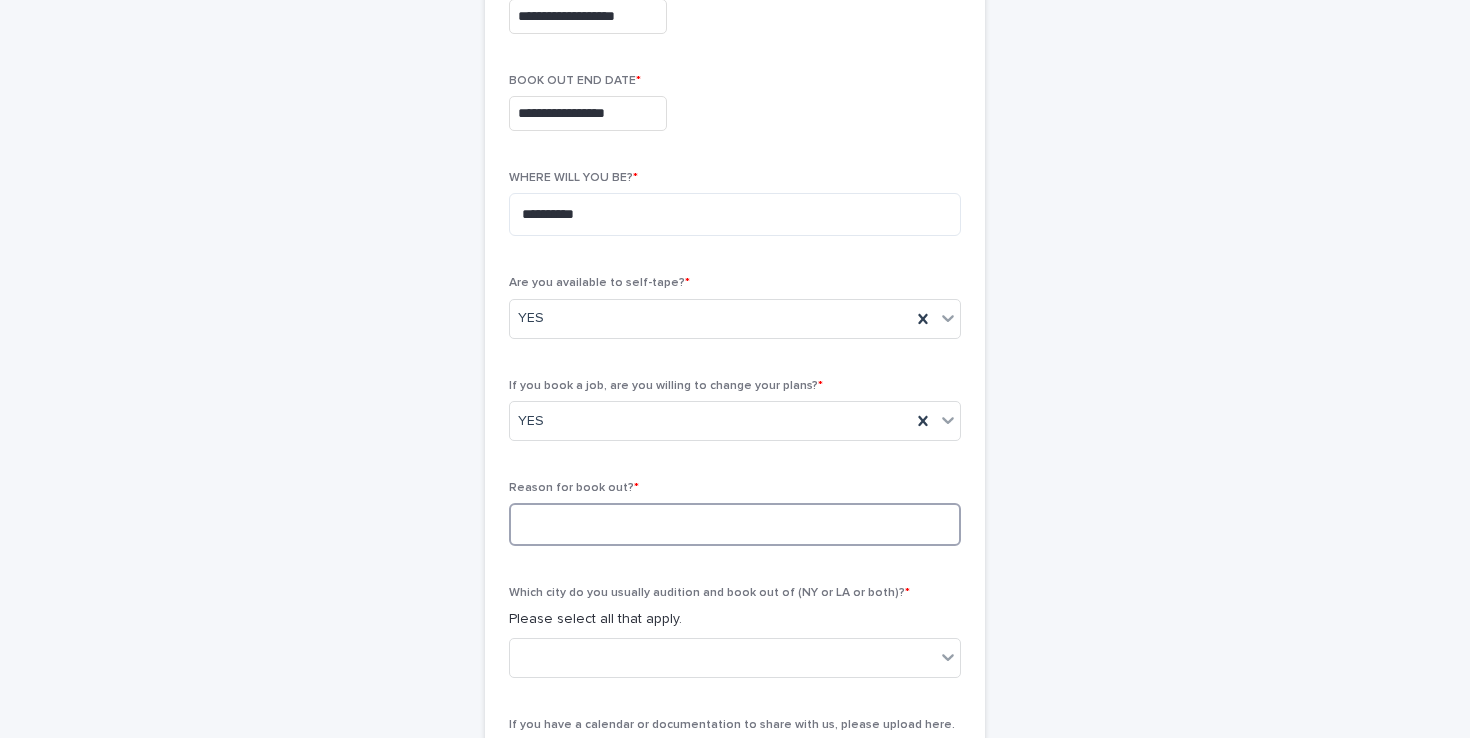type on "*" 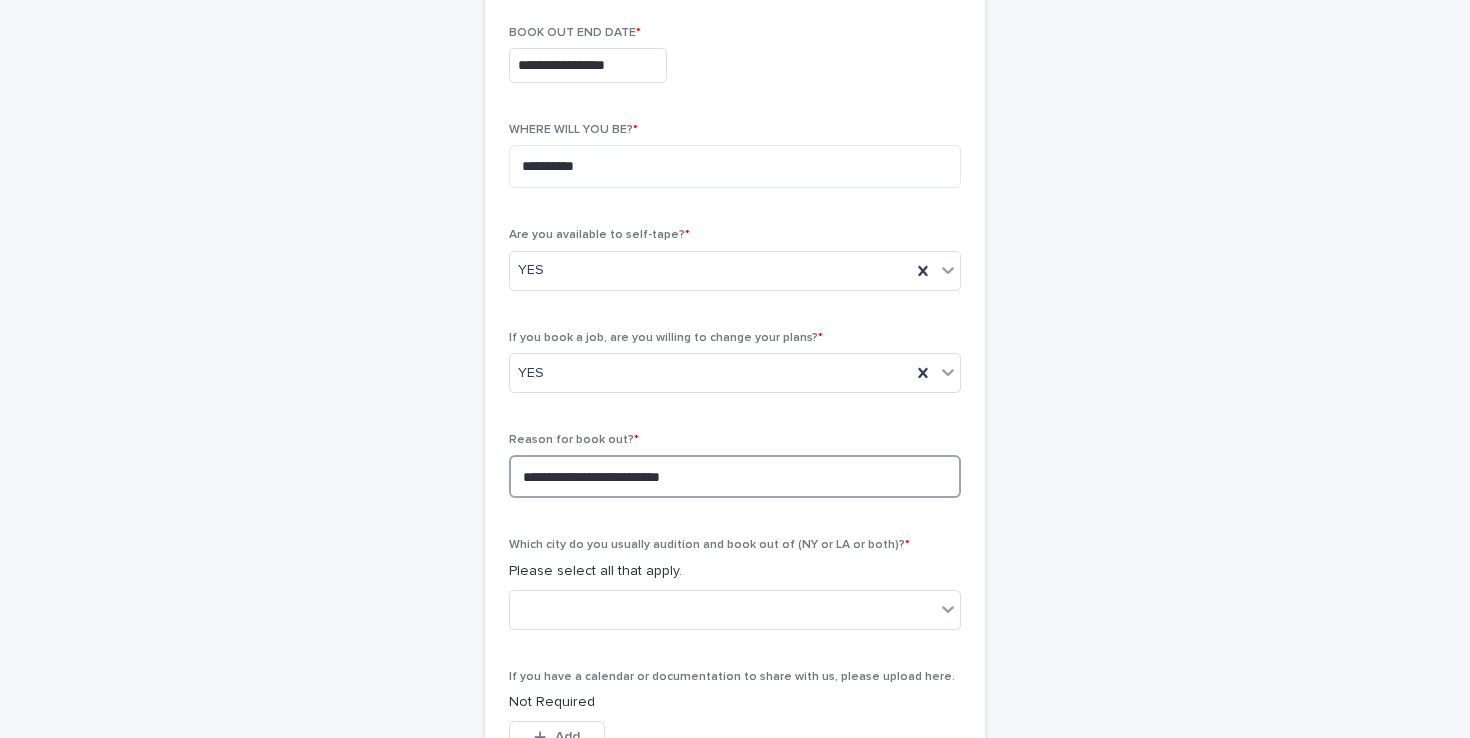scroll, scrollTop: 529, scrollLeft: 0, axis: vertical 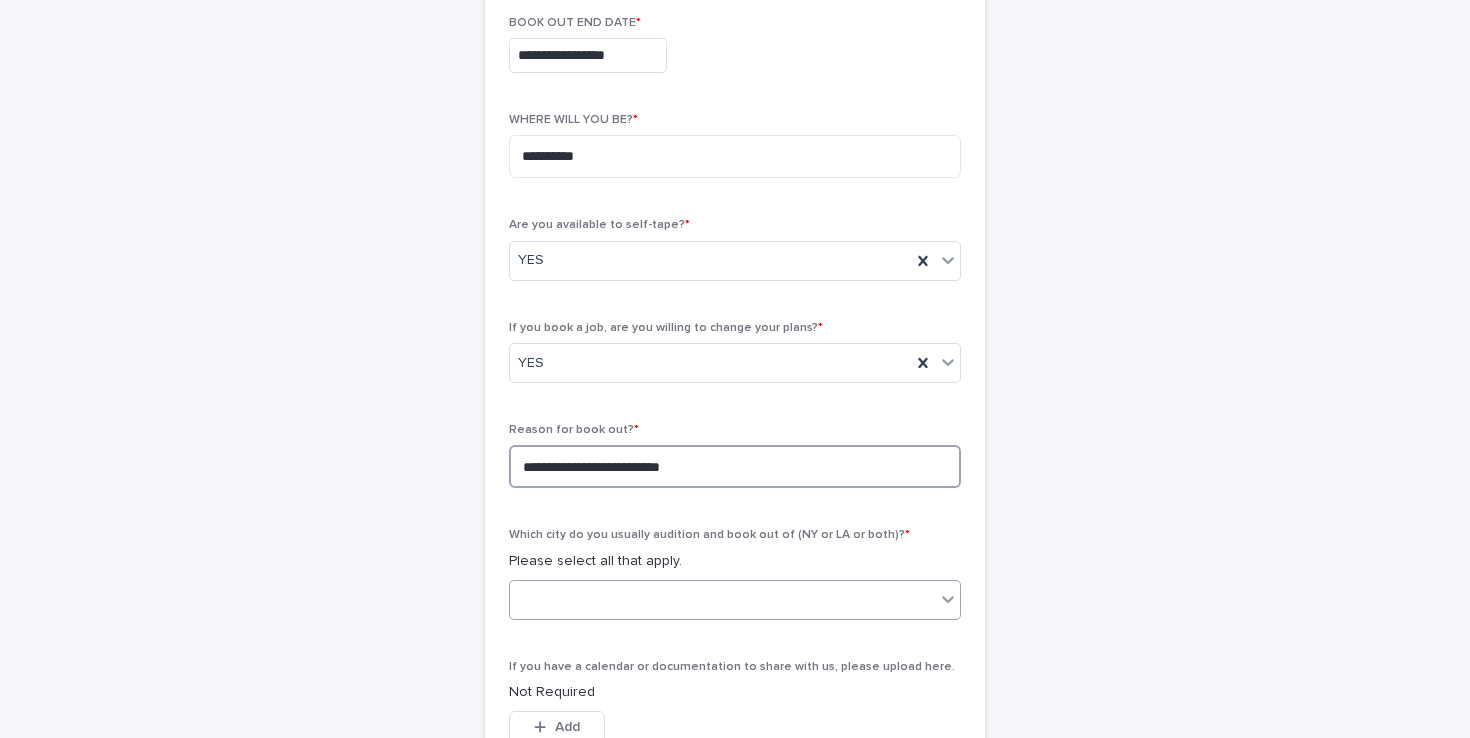 type on "**********" 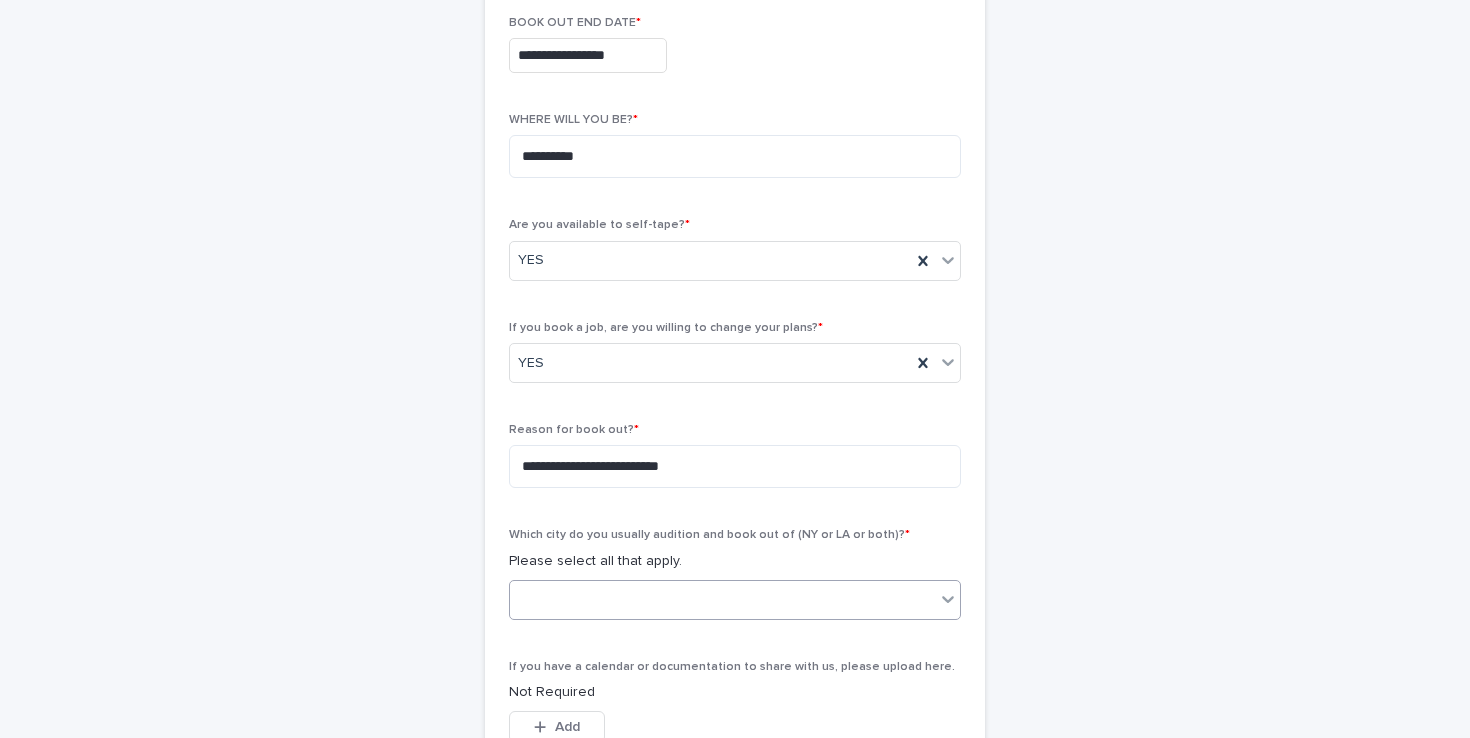 click at bounding box center (722, 599) 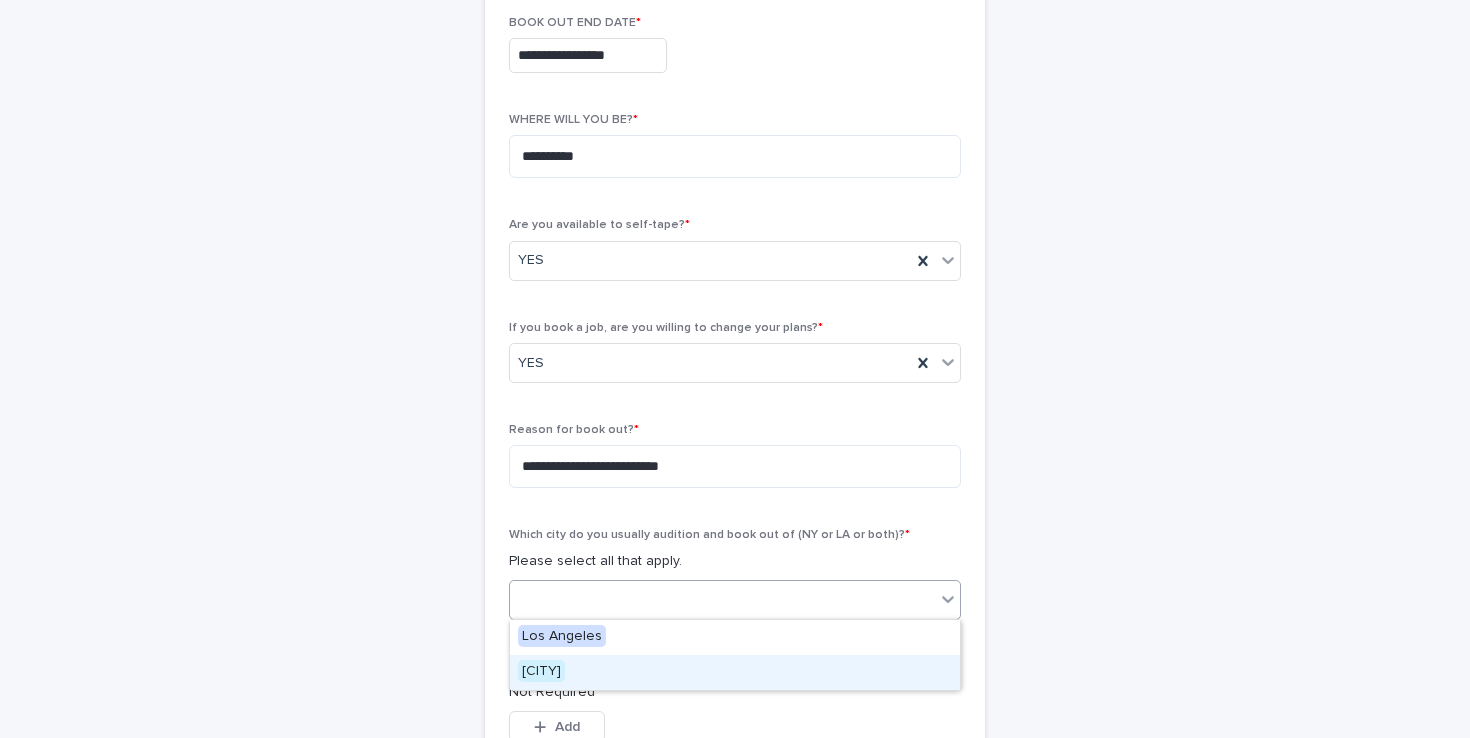 click on "[CITY]" at bounding box center (735, 672) 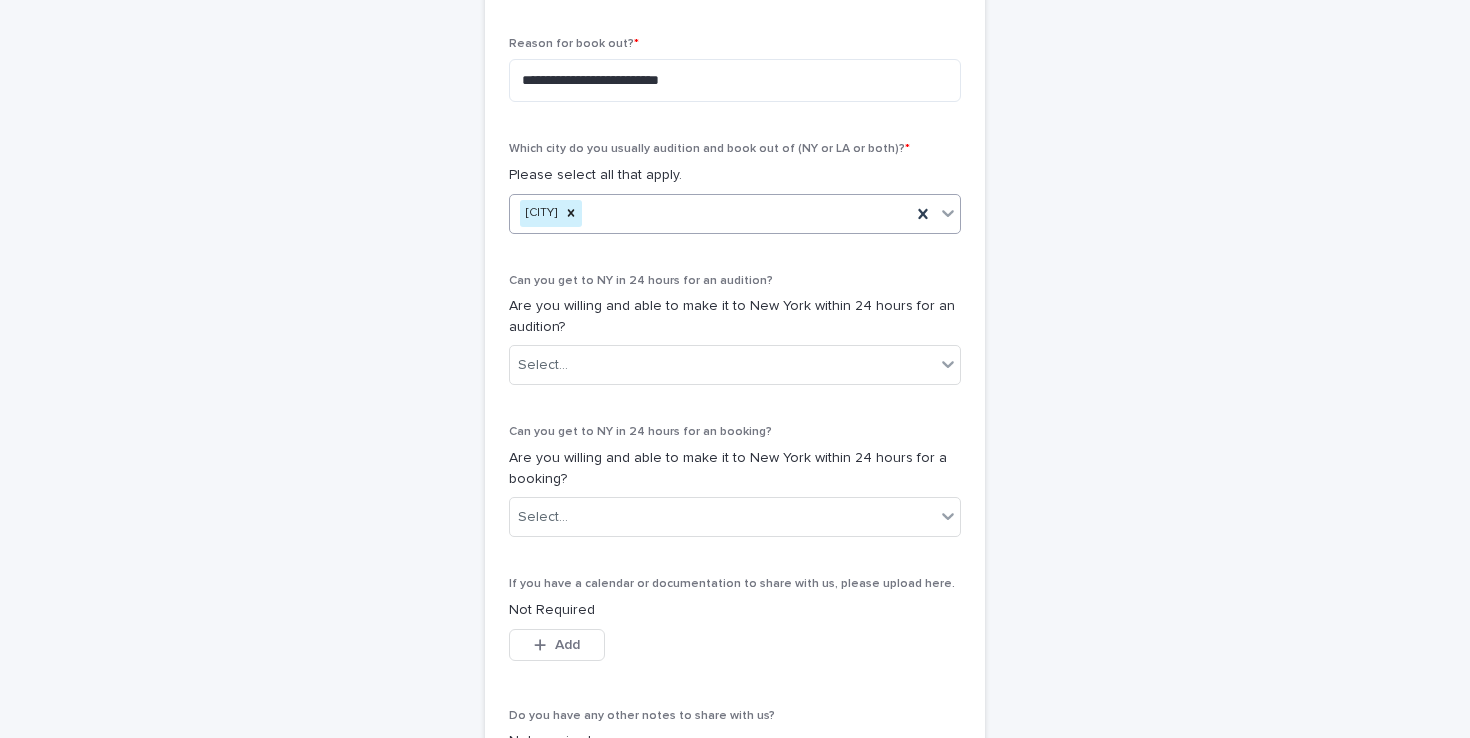 scroll, scrollTop: 919, scrollLeft: 0, axis: vertical 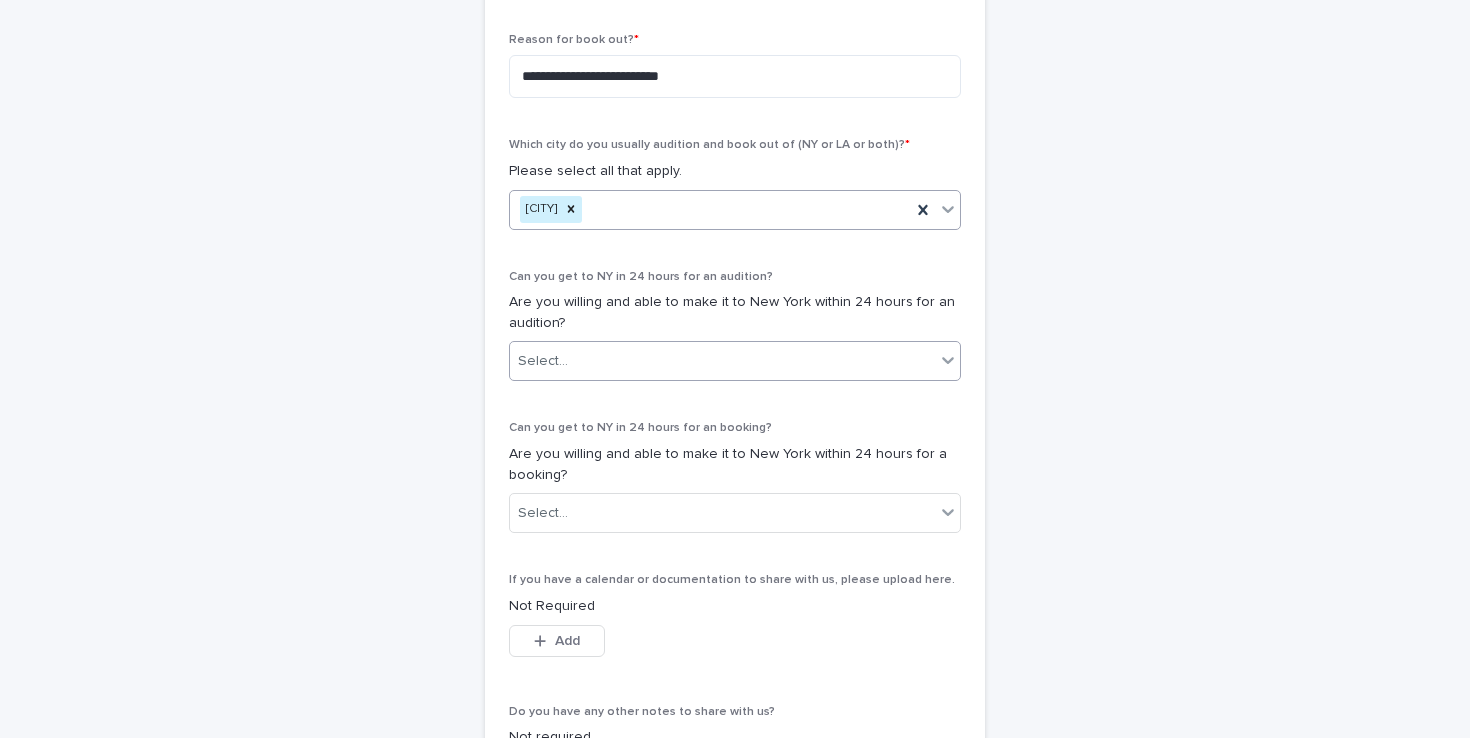 click on "Select..." at bounding box center (722, 361) 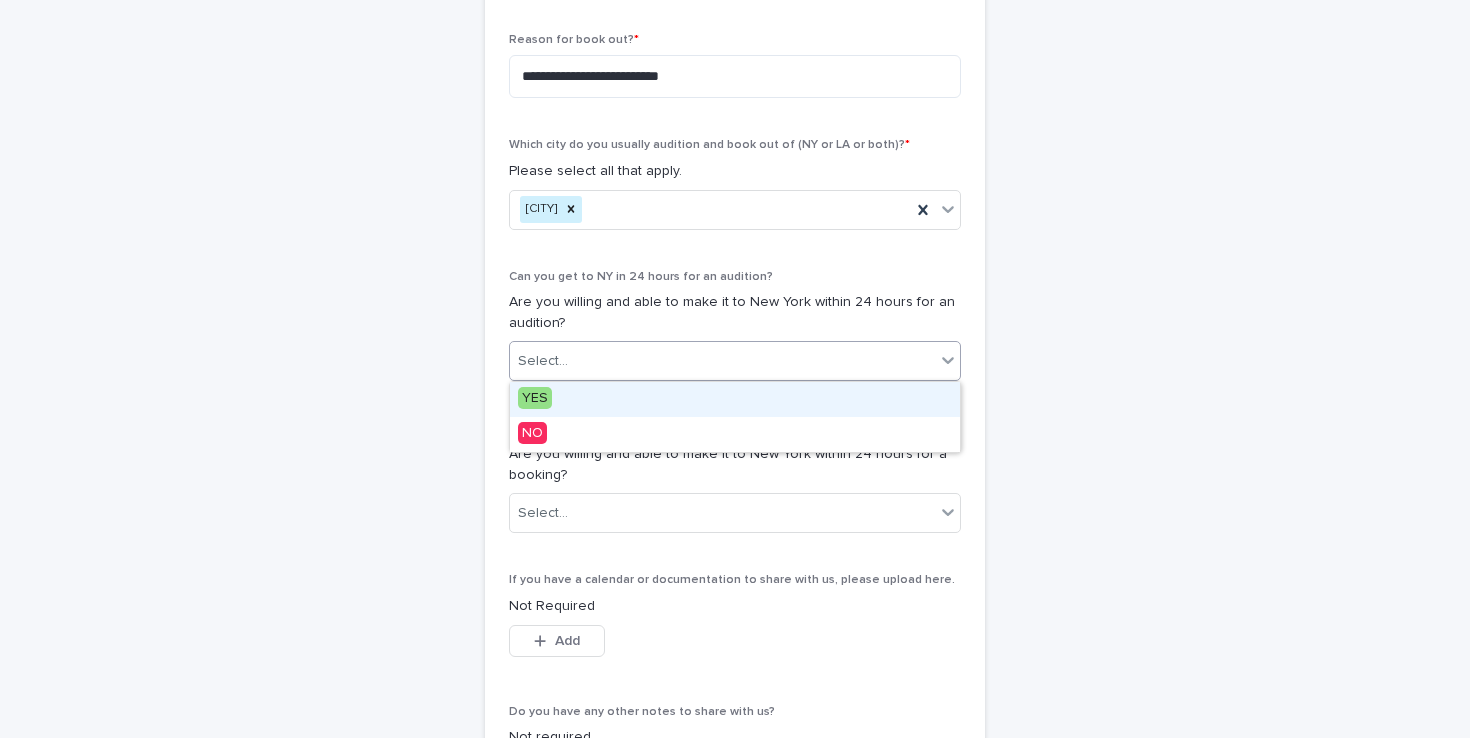 click on "YES" at bounding box center [735, 399] 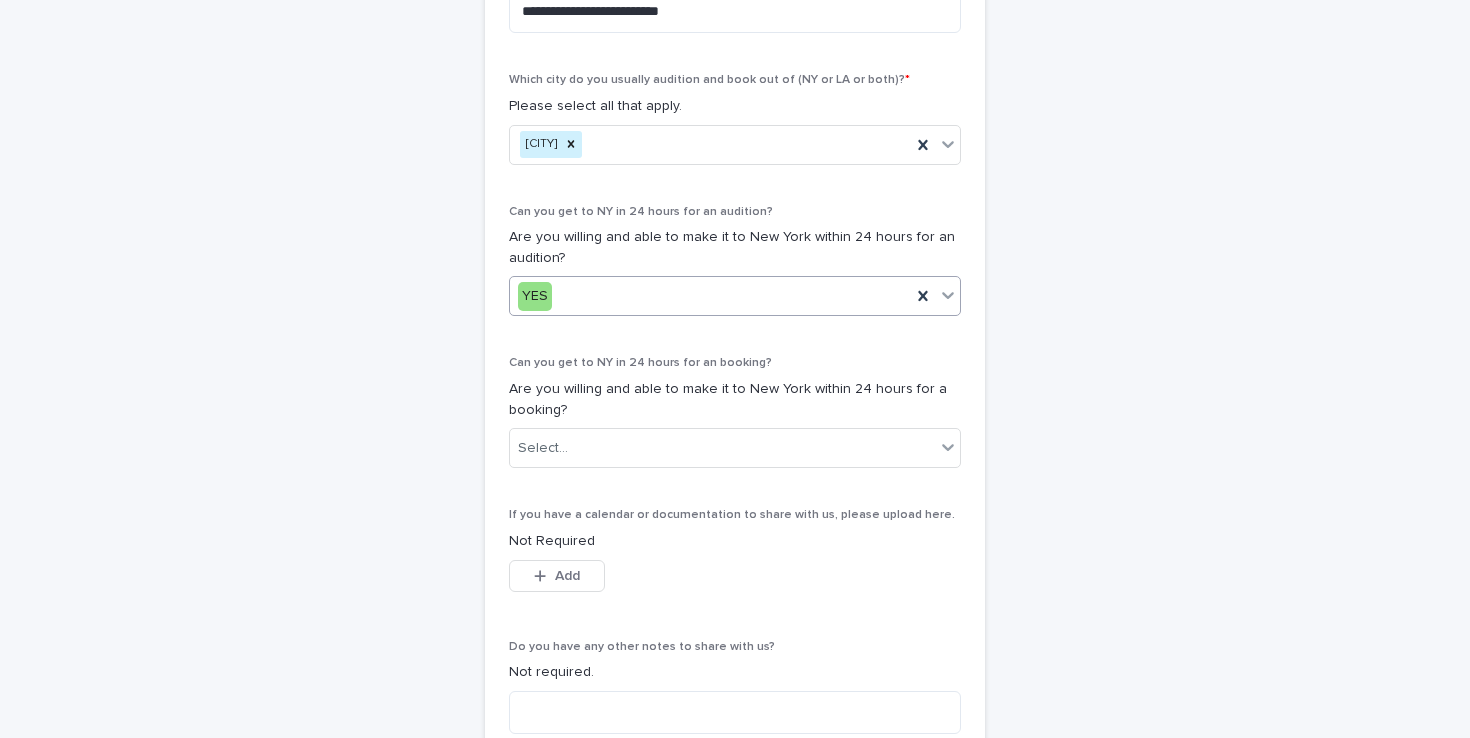 scroll, scrollTop: 987, scrollLeft: 0, axis: vertical 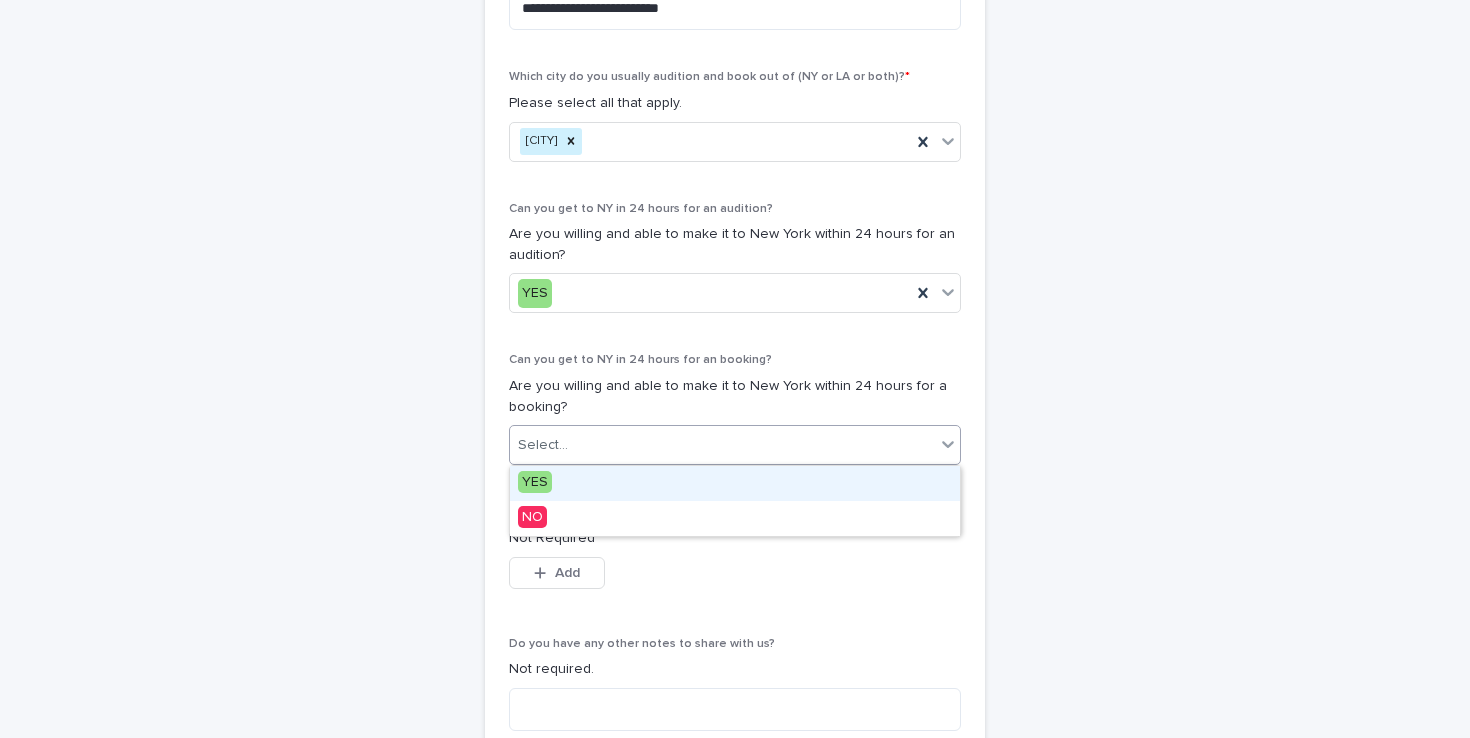 click on "Select..." at bounding box center [722, 445] 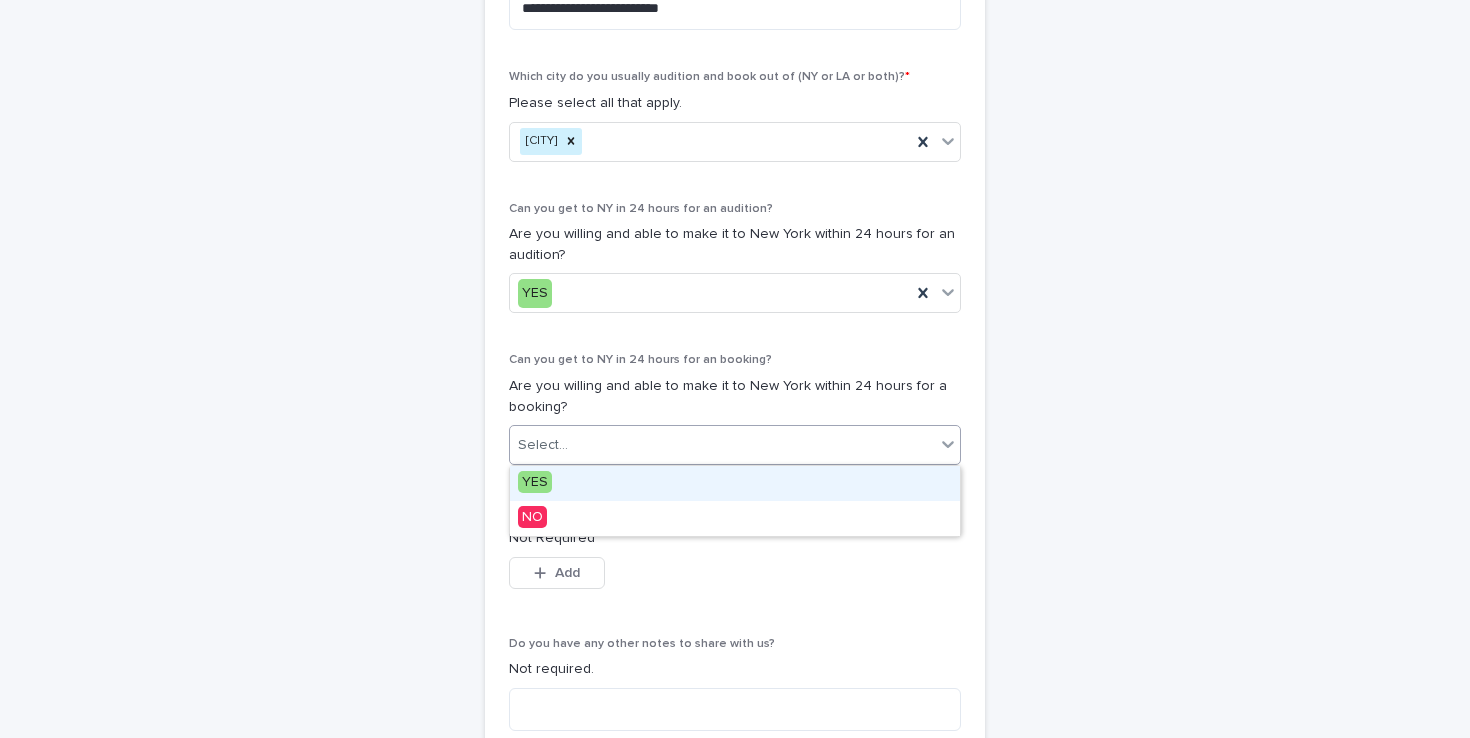 click on "YES" at bounding box center [735, 483] 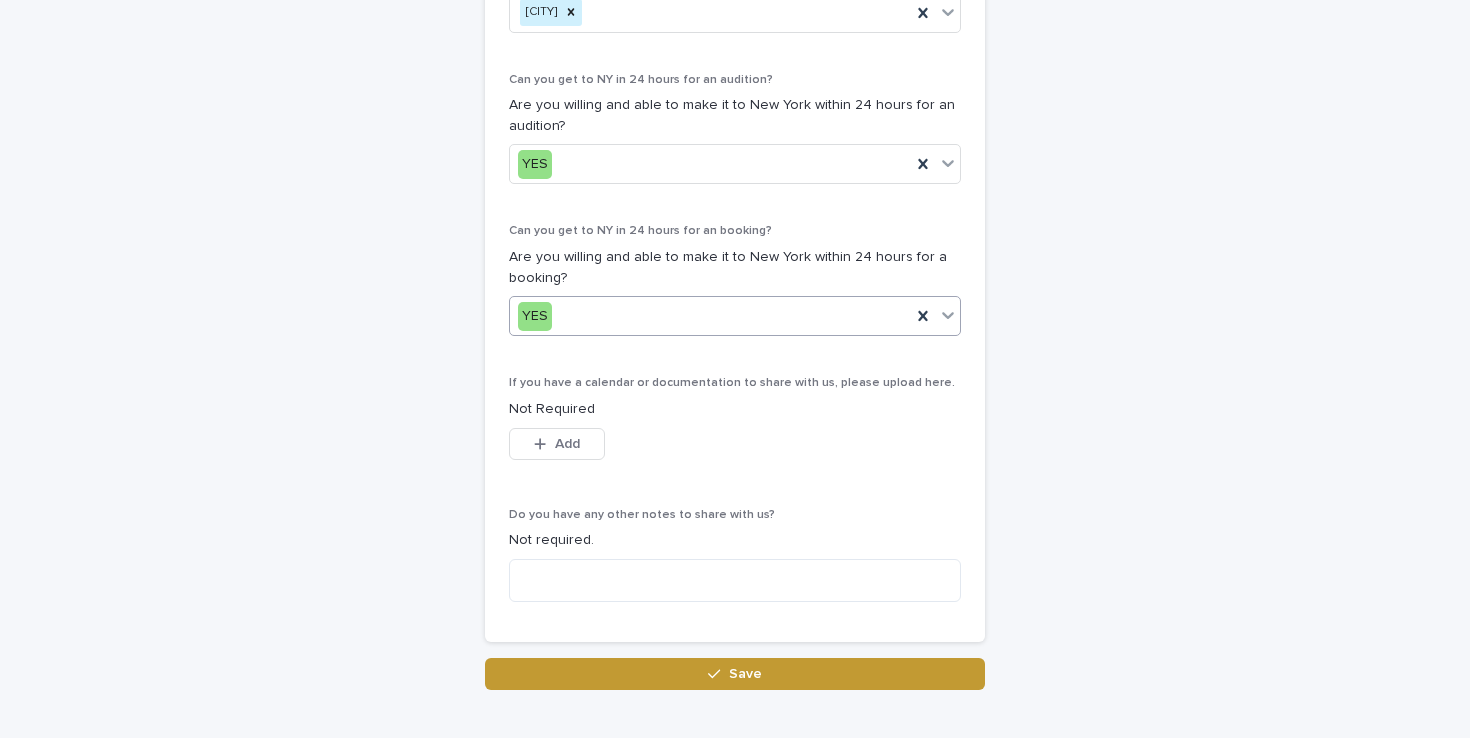 scroll, scrollTop: 1119, scrollLeft: 0, axis: vertical 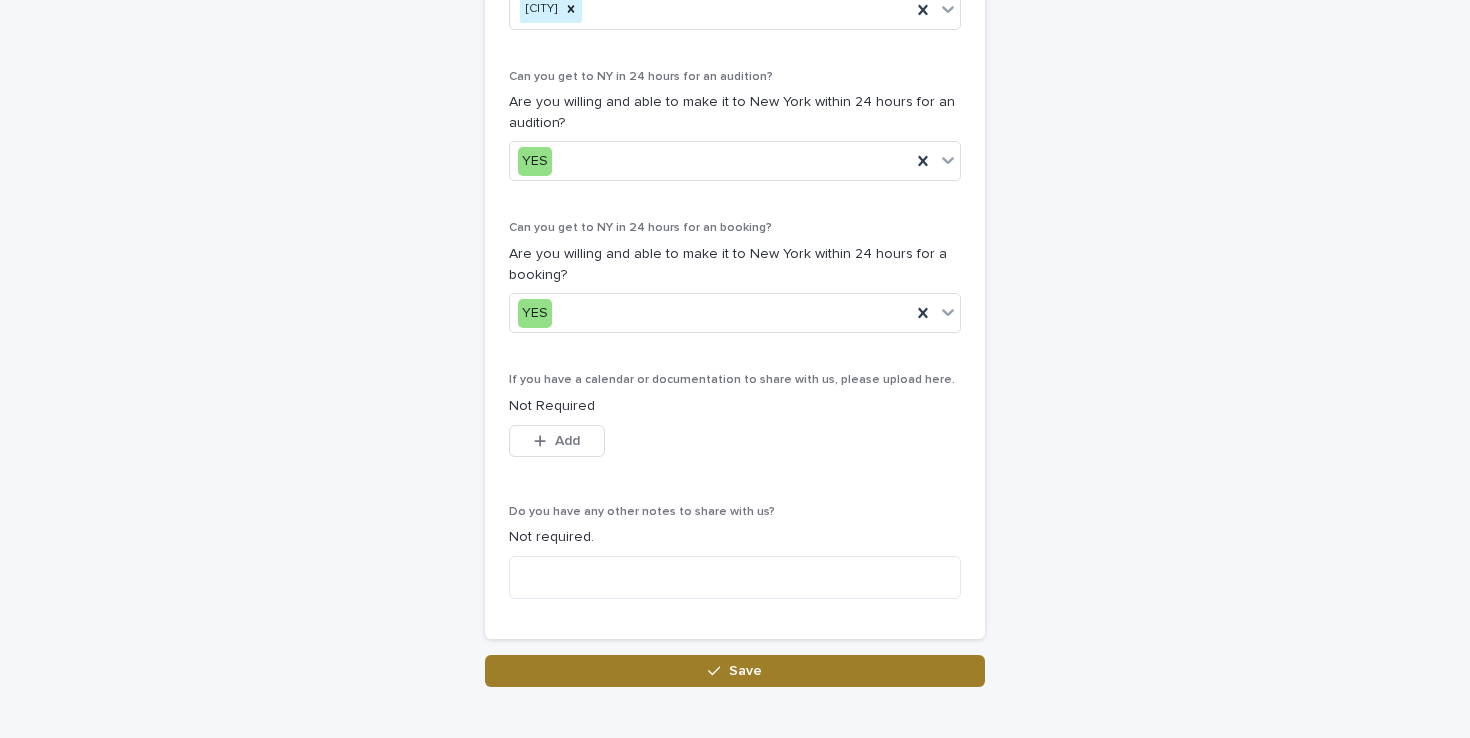 click on "Save" at bounding box center [735, 671] 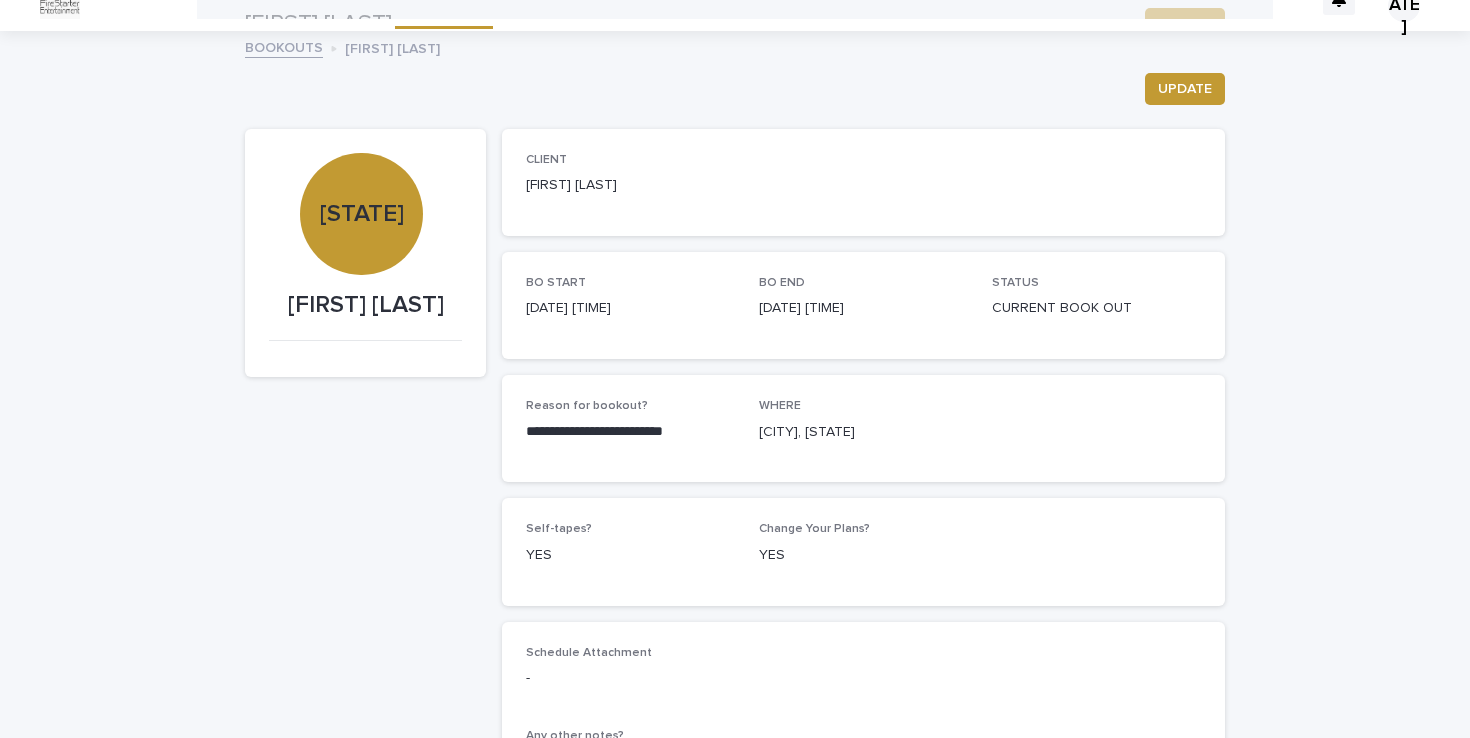 scroll, scrollTop: 0, scrollLeft: 0, axis: both 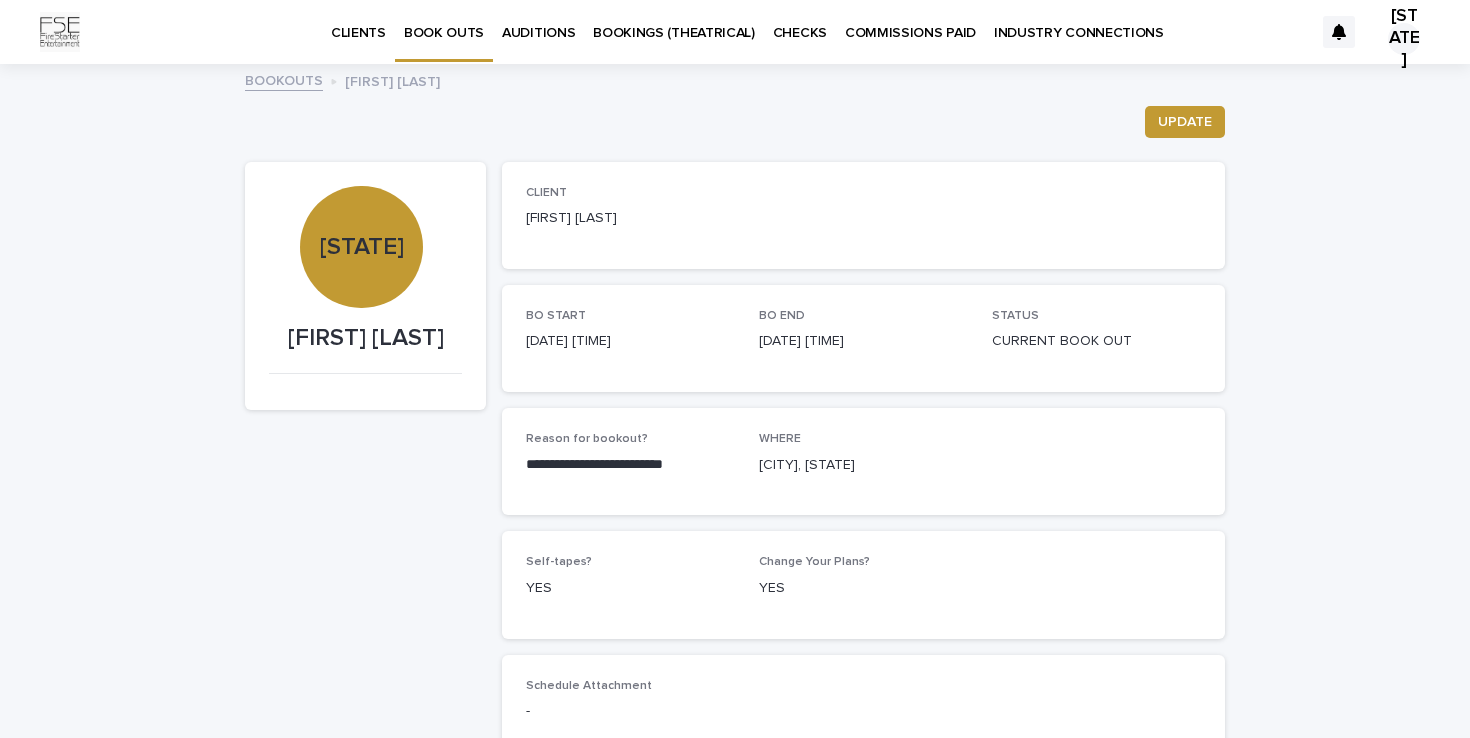 click on "CLIENTS" at bounding box center [358, 31] 